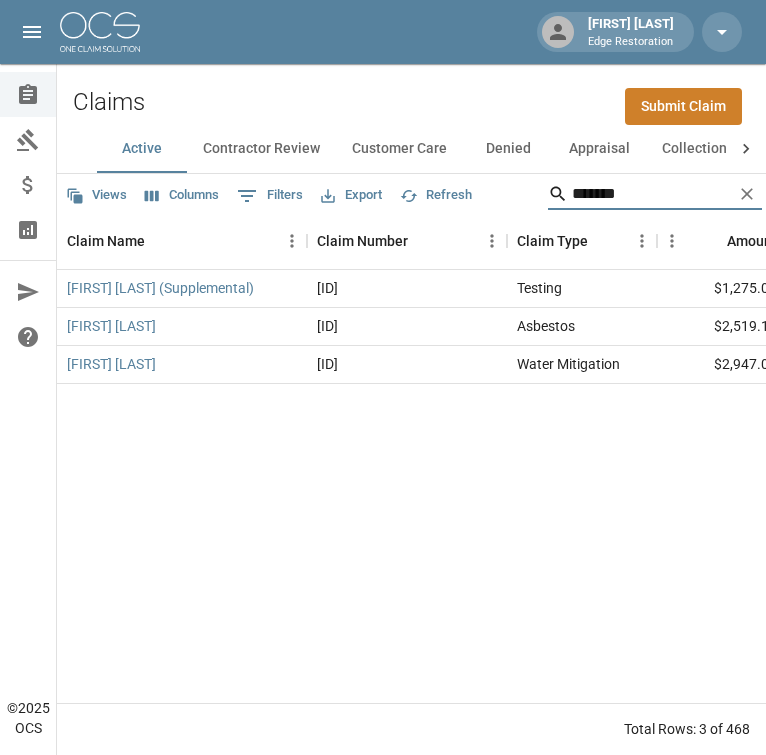 scroll, scrollTop: 0, scrollLeft: 0, axis: both 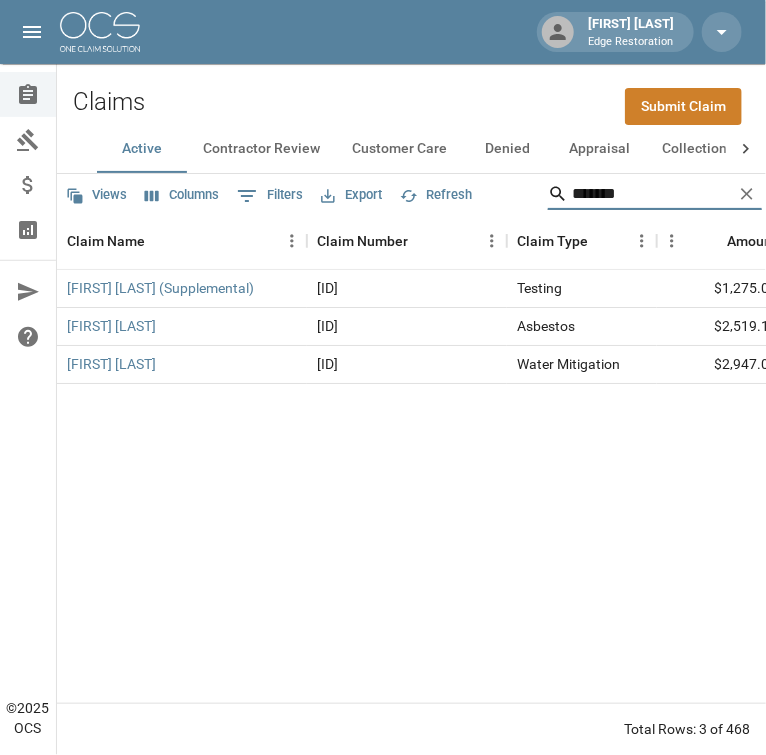 click on "*******" at bounding box center [652, 194] 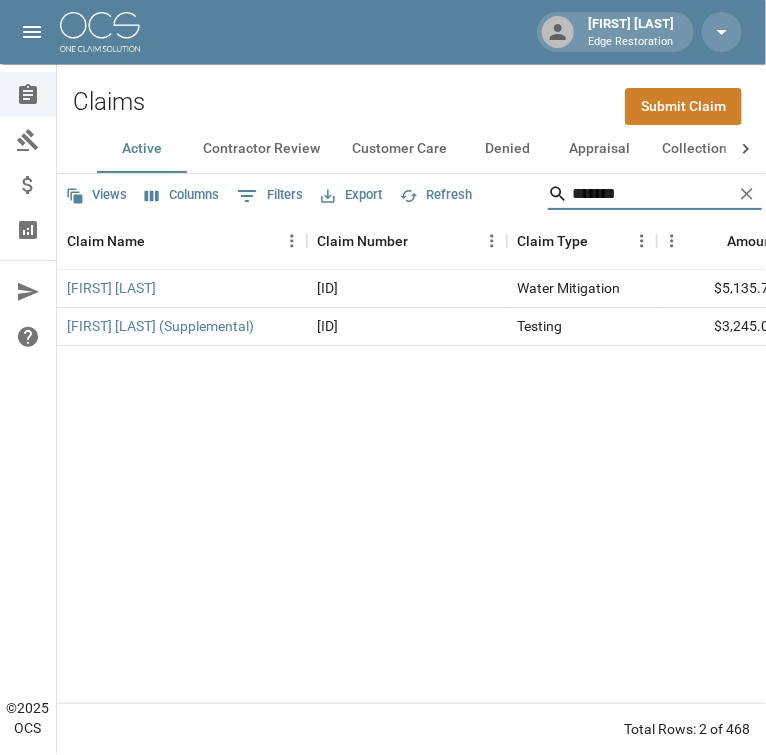 type on "*******" 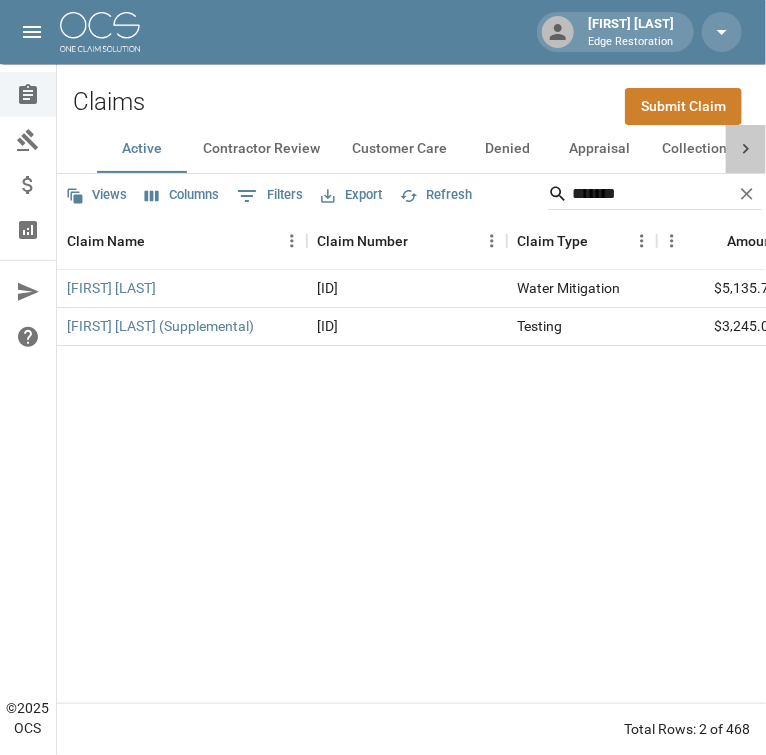 click 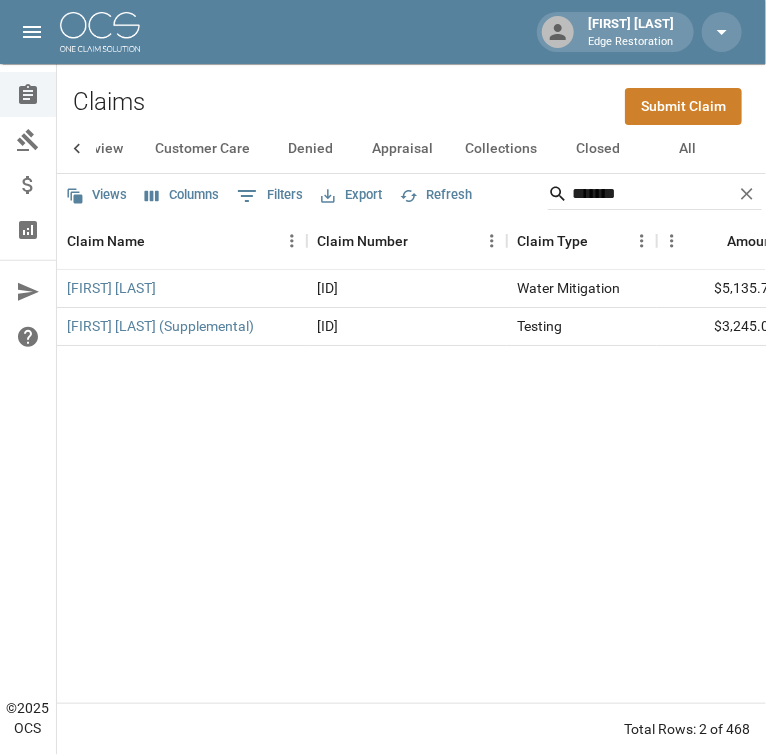 scroll, scrollTop: 0, scrollLeft: 197, axis: horizontal 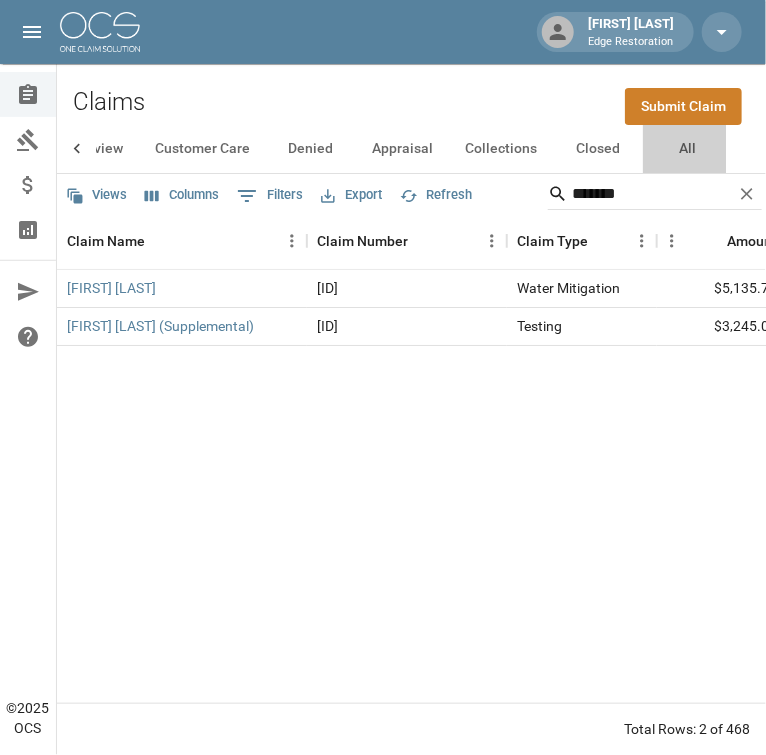 click on "All" at bounding box center [688, 149] 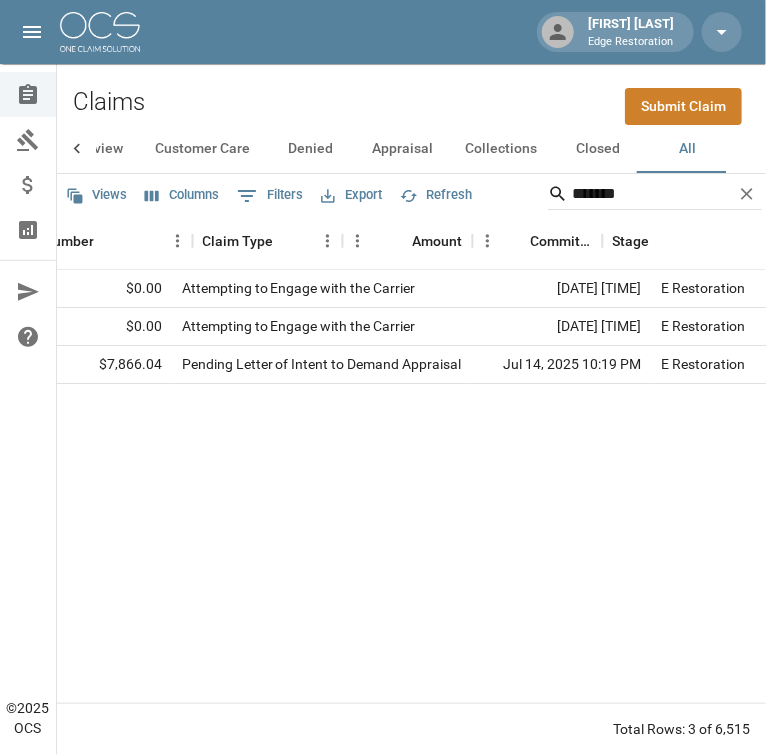 scroll, scrollTop: 0, scrollLeft: 0, axis: both 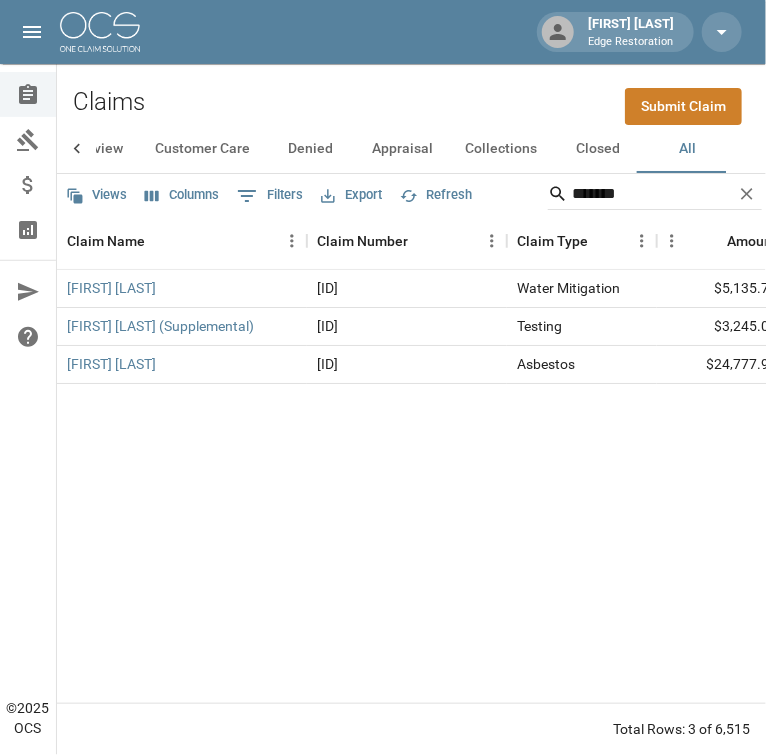 click on "[FIRST] [LAST] [ID] [SERVICE] [PRICE] [PRICE] [STATUS] [DATE] [TIME] [FIRST] [LAST] (Supplemental) [ID] [SERVICE] [PRICE] [PRICE] [STATUS] [DATE] [TIME] [FIRST] [LAST] [ID] [SERVICE] [PRICE] [PRICE] [STATUS] [DATE] [TIME]" at bounding box center (992, 486) 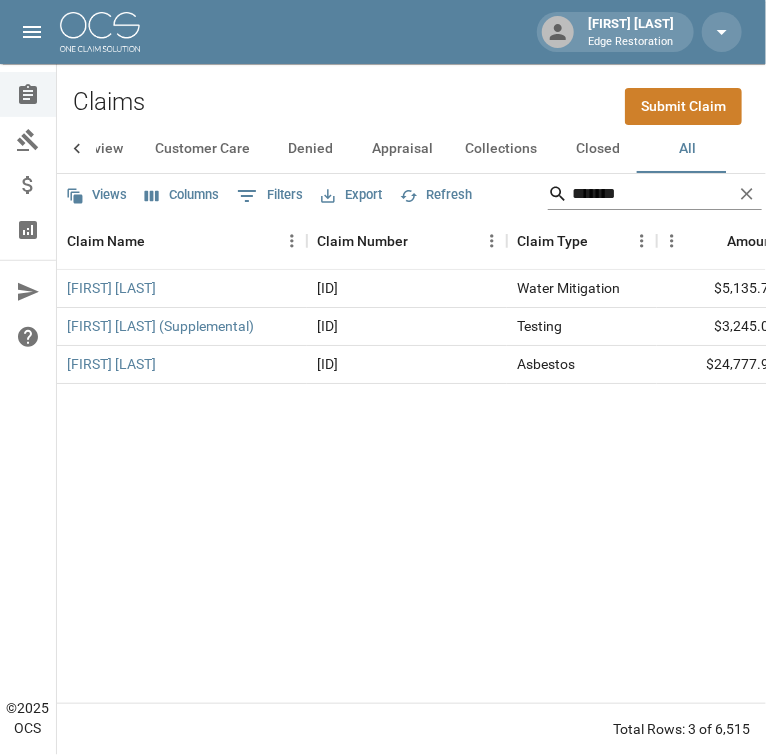 click on "*******" at bounding box center (652, 194) 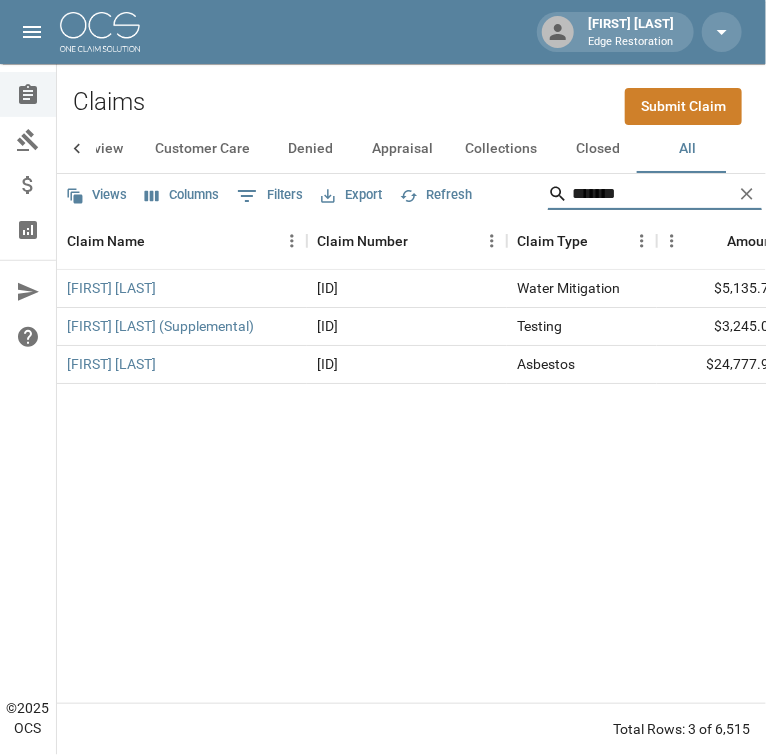 click on "*******" at bounding box center (652, 194) 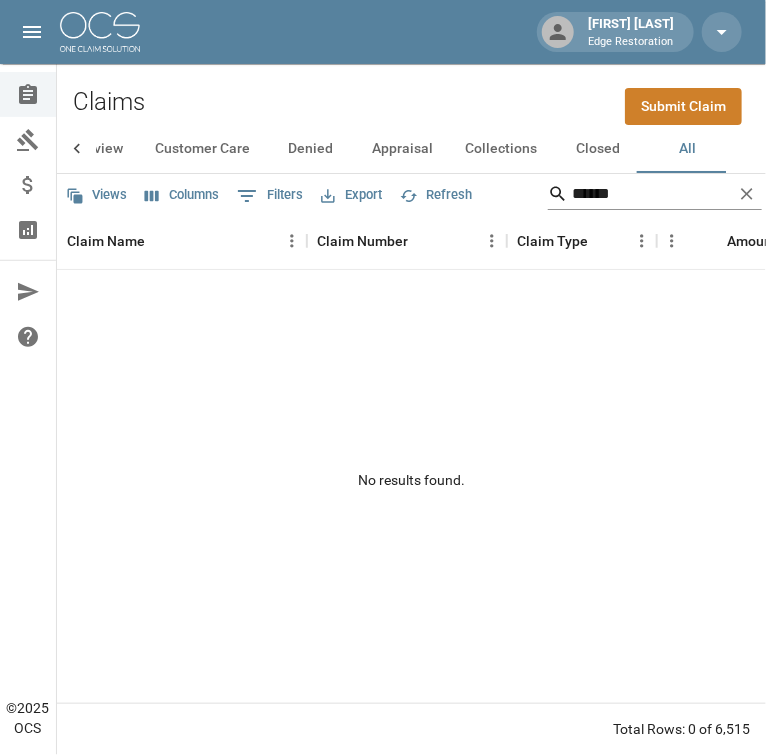 click on "******" at bounding box center [652, 194] 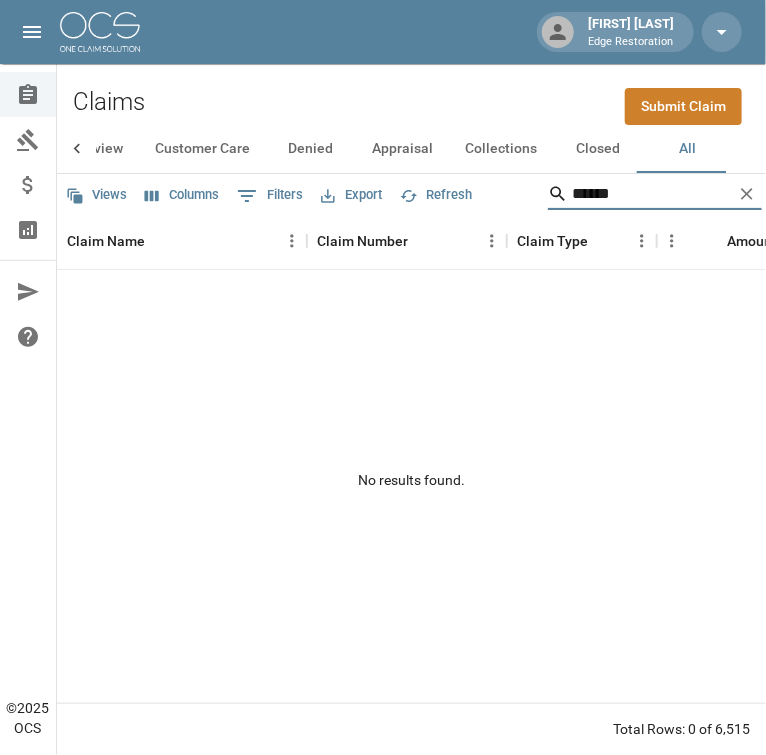 click on "******" at bounding box center [652, 194] 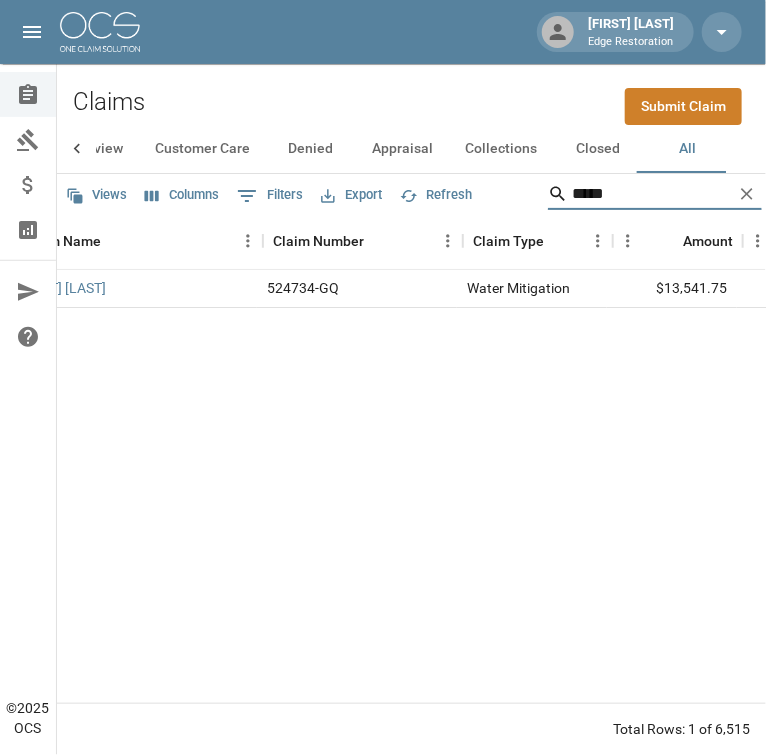 scroll, scrollTop: 0, scrollLeft: 0, axis: both 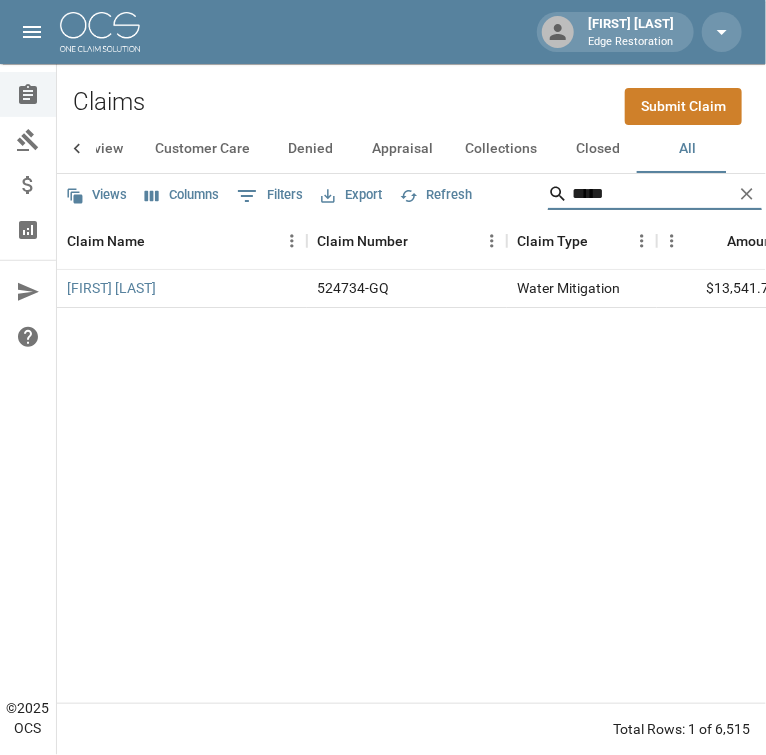 click on "*****" at bounding box center [652, 194] 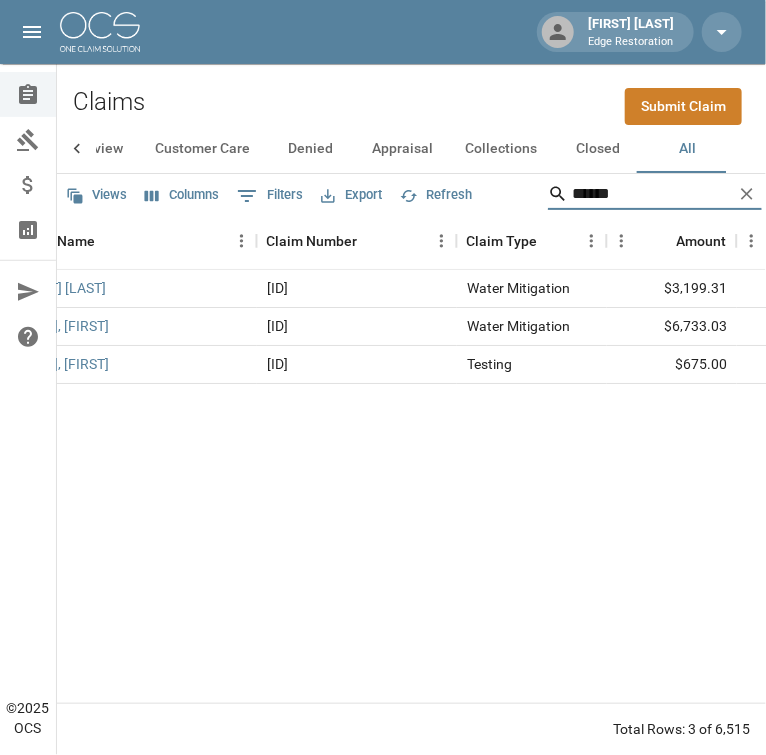 scroll, scrollTop: 0, scrollLeft: 0, axis: both 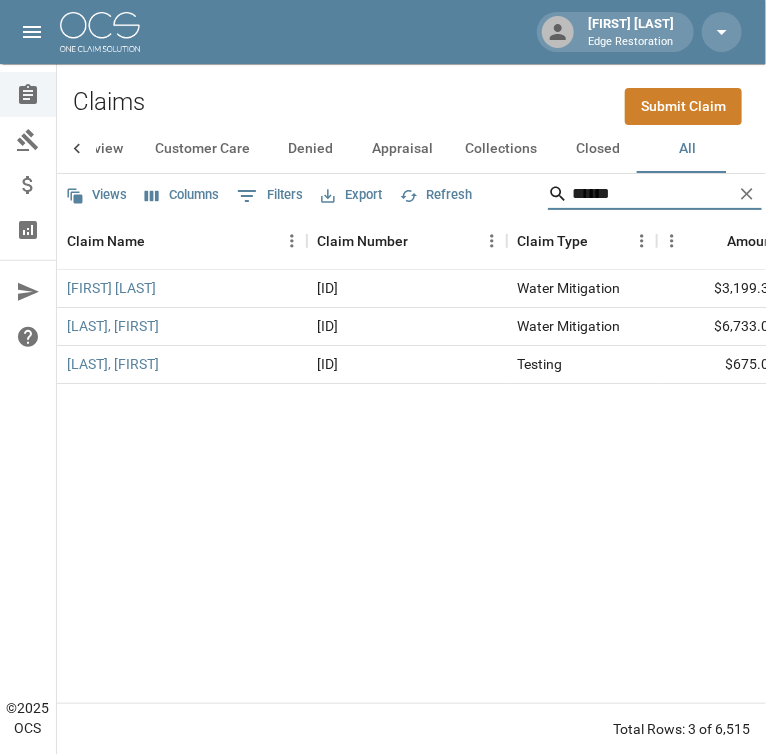 type on "******" 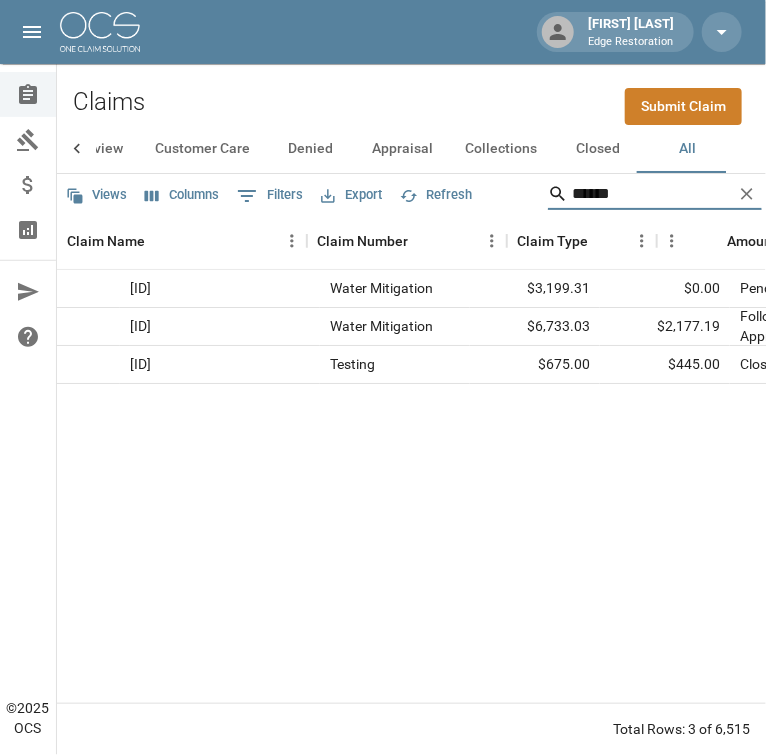 scroll, scrollTop: 0, scrollLeft: 0, axis: both 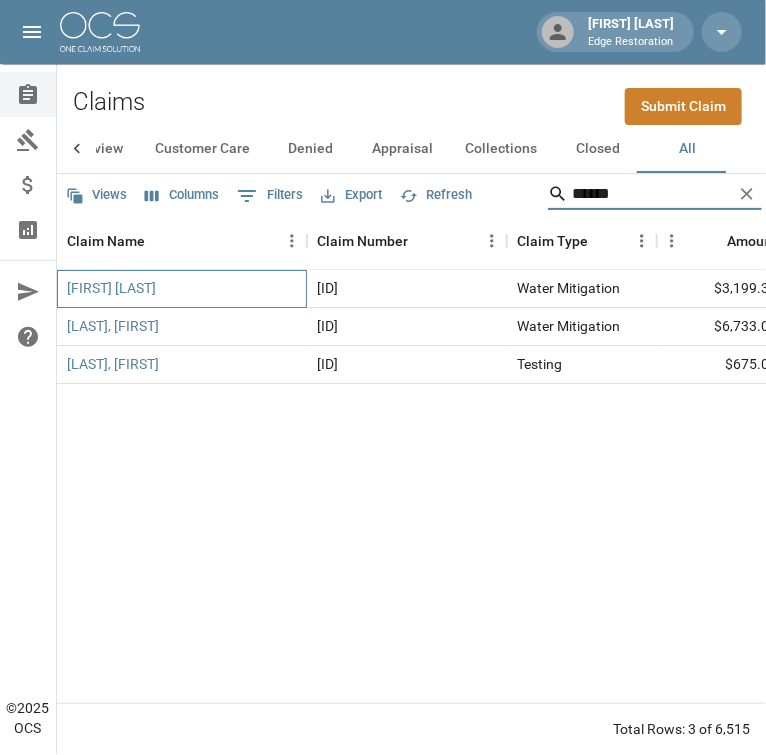 click on "[FIRST] [LAST]" at bounding box center (182, 289) 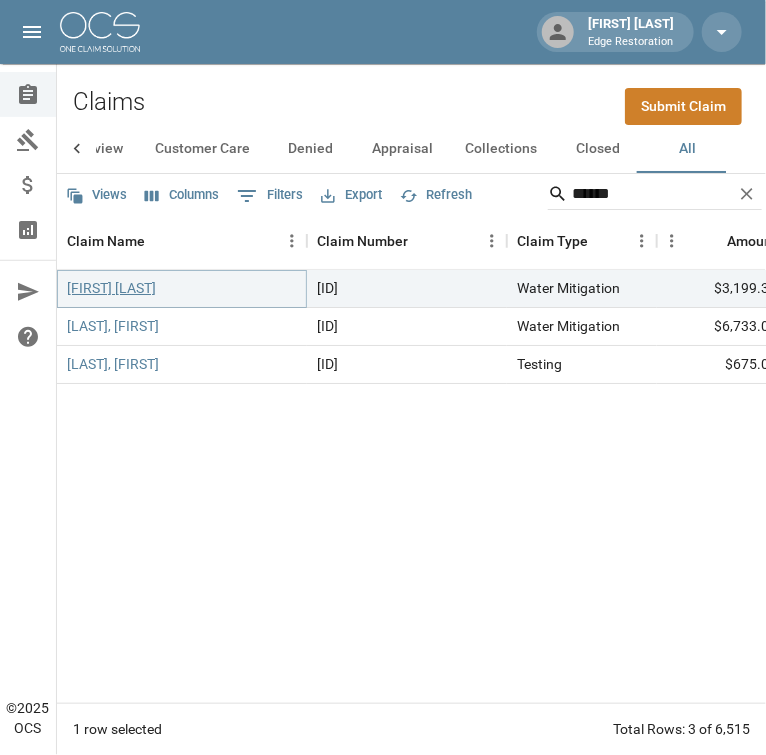 click on "[FIRST] [LAST]" at bounding box center (111, 288) 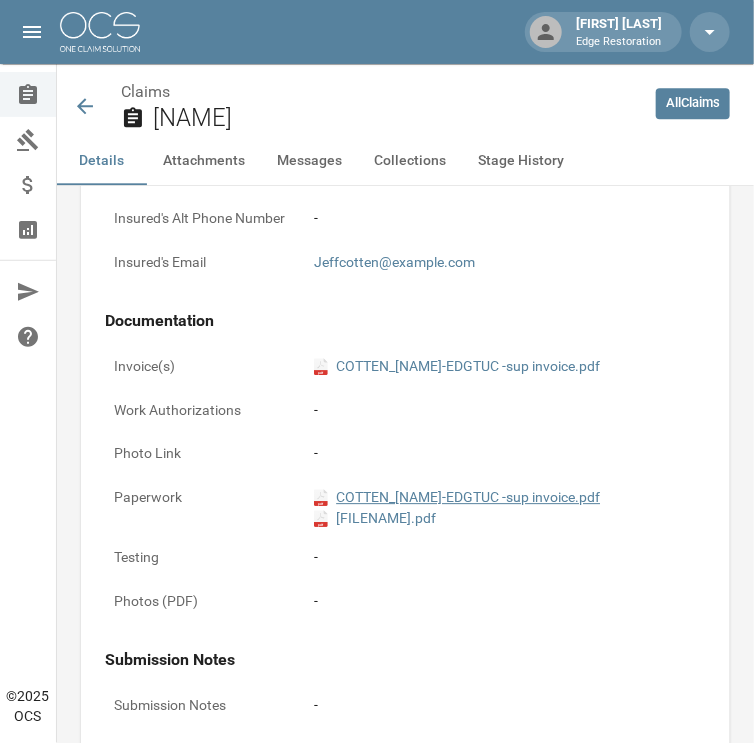 scroll, scrollTop: 1118, scrollLeft: 0, axis: vertical 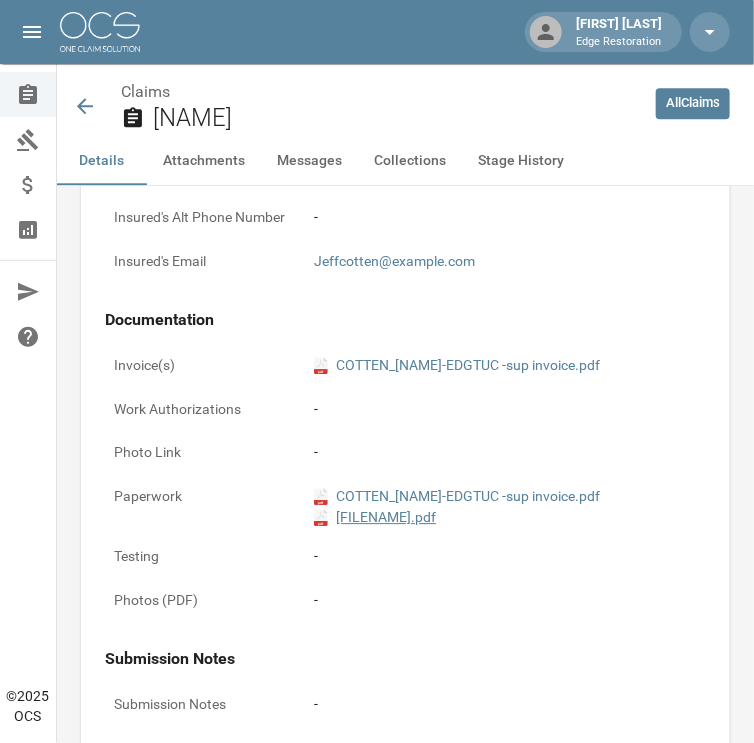click on "pdf [NAME]-EDGTUC file.pdf" at bounding box center [375, 517] 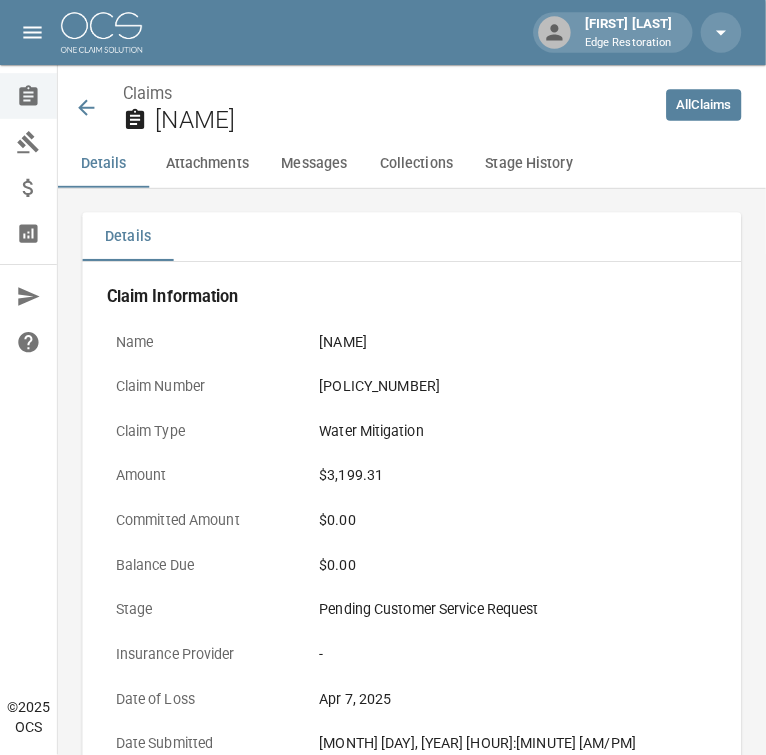 scroll, scrollTop: 0, scrollLeft: 0, axis: both 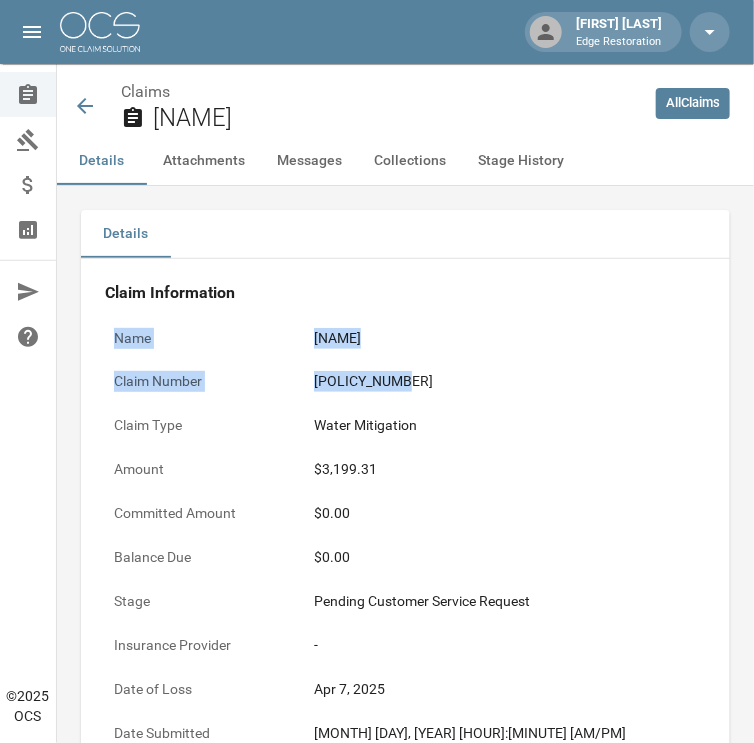 drag, startPoint x: 414, startPoint y: 382, endPoint x: 108, endPoint y: 343, distance: 308.47528 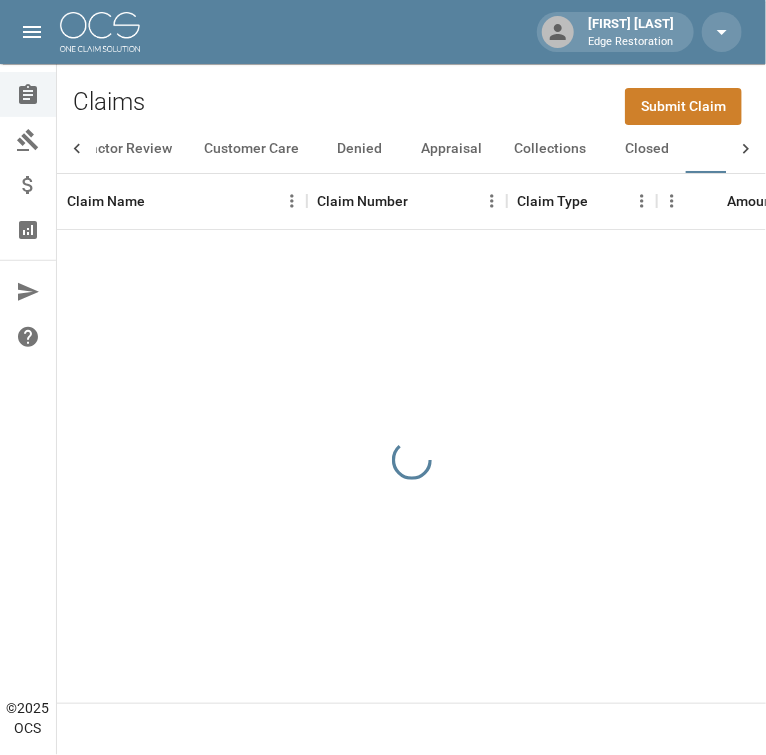 scroll, scrollTop: 0, scrollLeft: 197, axis: horizontal 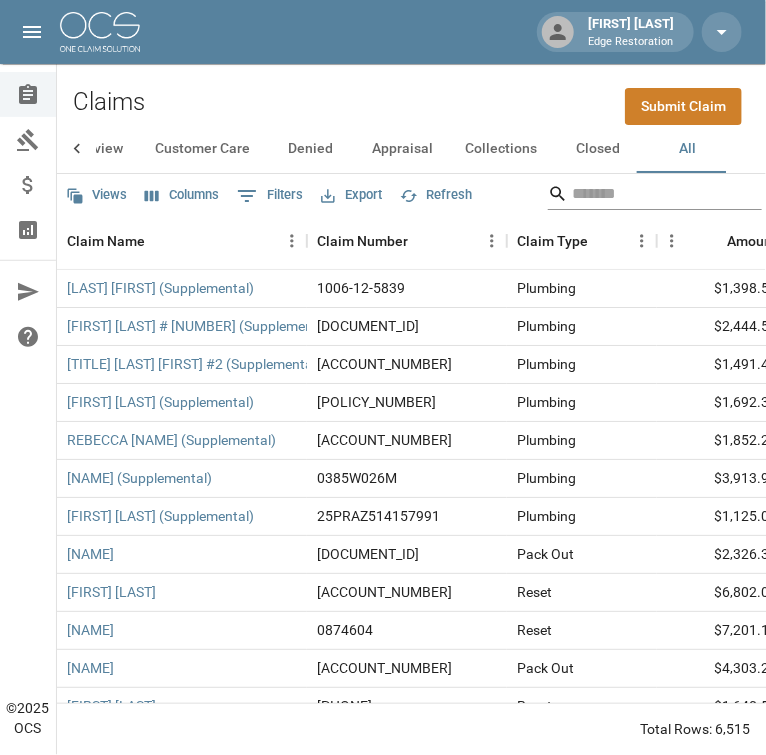 click at bounding box center [652, 194] 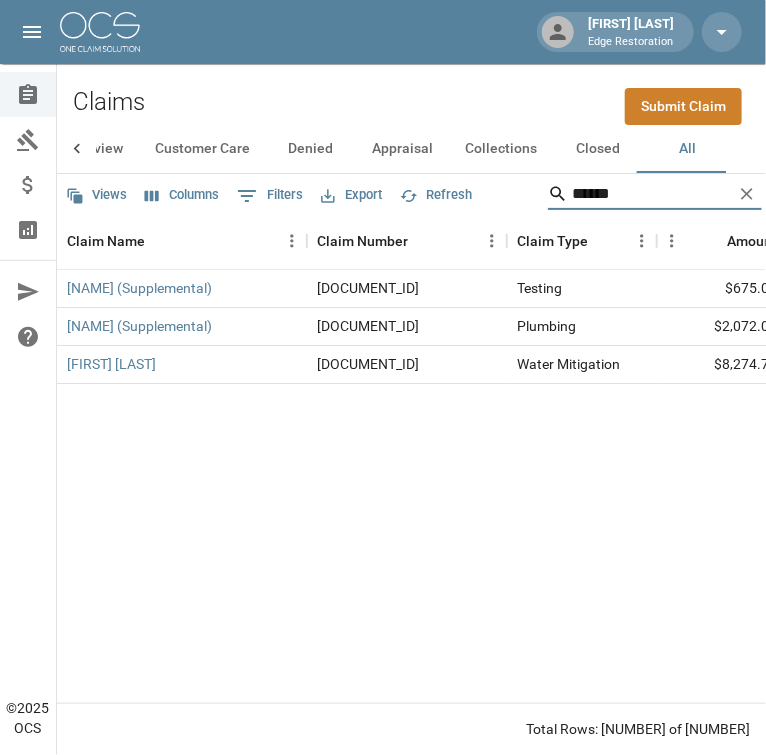 type on "[REDACTED]" 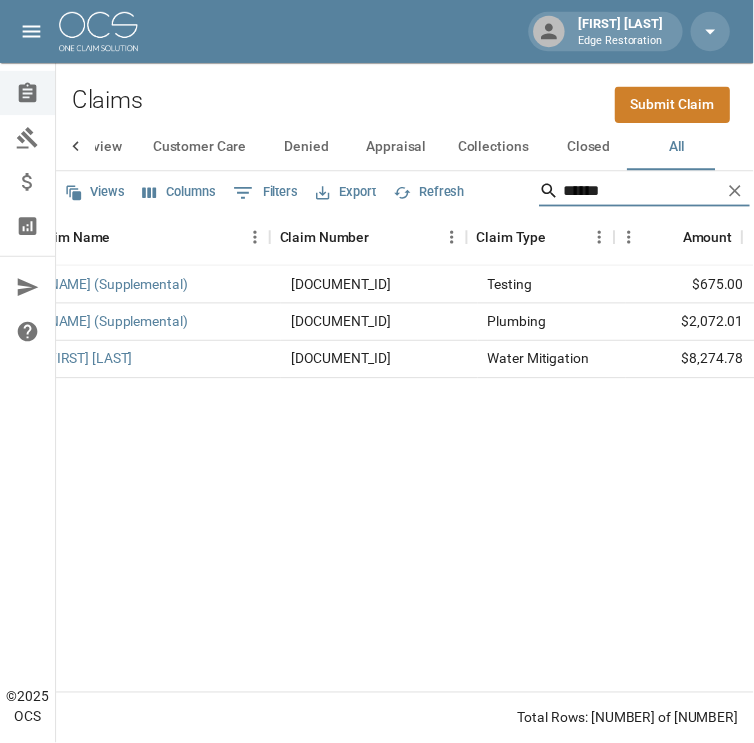 scroll, scrollTop: 0, scrollLeft: 0, axis: both 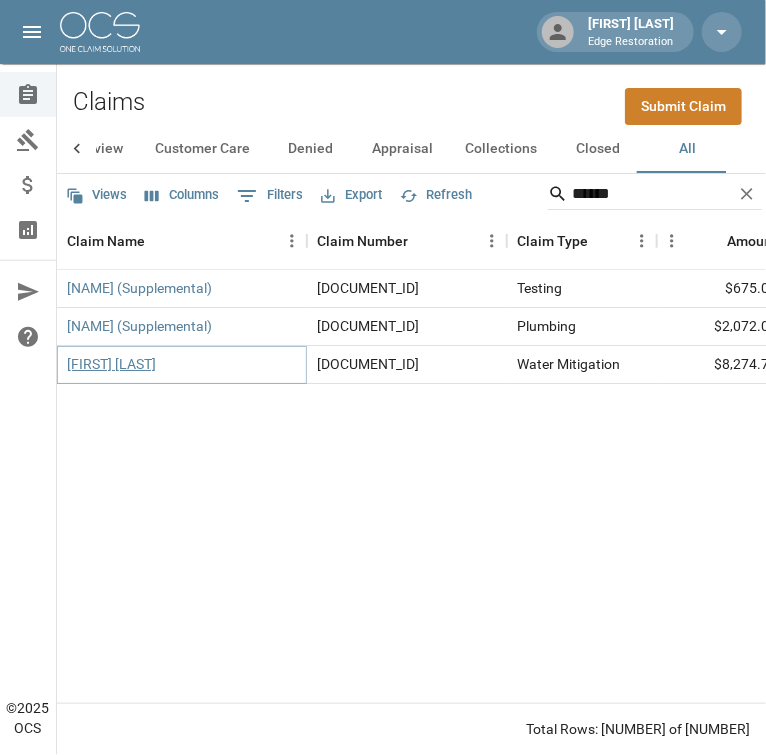click on "[FIRST] [LAST]" at bounding box center (111, 364) 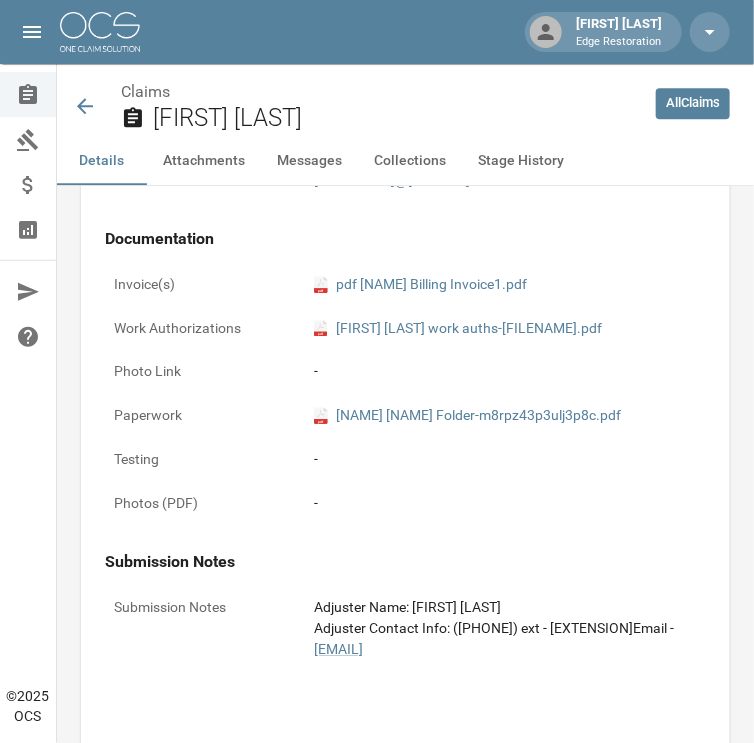 scroll, scrollTop: 1200, scrollLeft: 0, axis: vertical 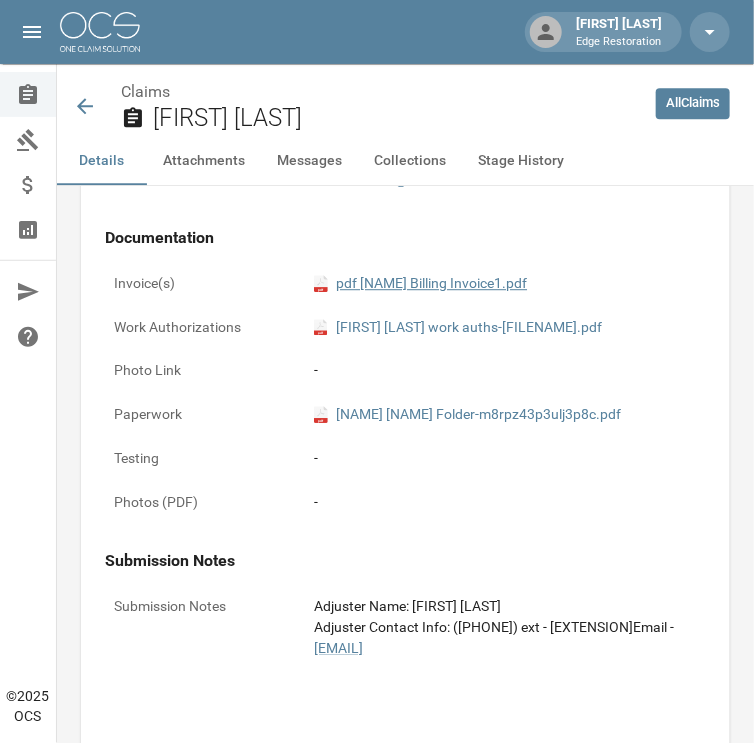 click on "pdf [NAME] Billing Invoice1.pdf" at bounding box center [420, 283] 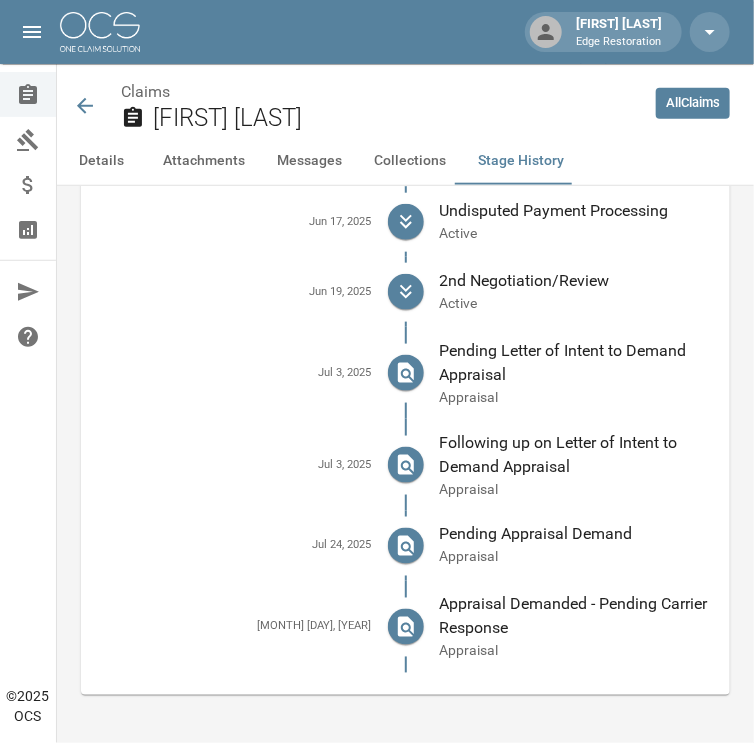 scroll, scrollTop: 4195, scrollLeft: 0, axis: vertical 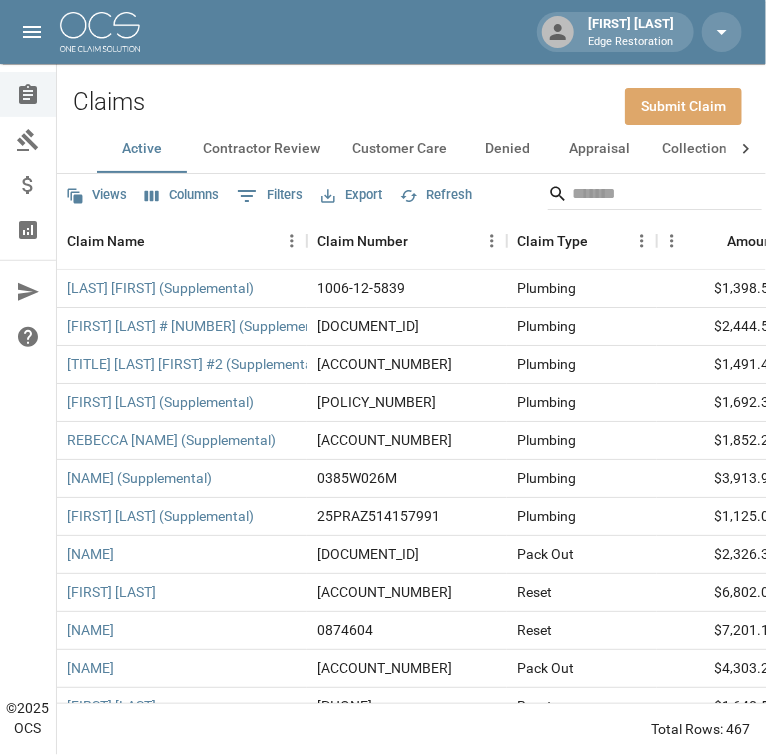 click on "Submit Claim" at bounding box center [683, 106] 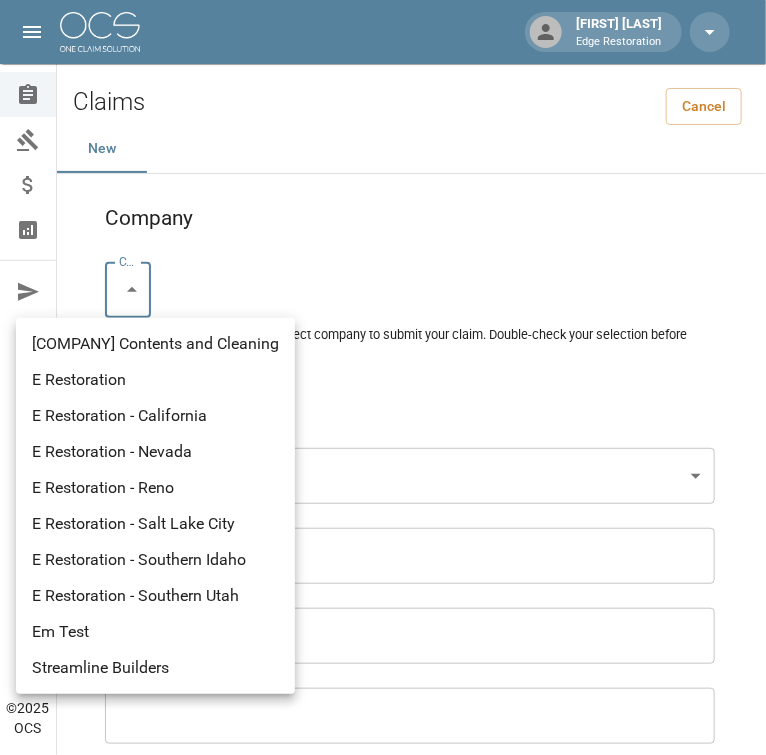 click on "Chelsie Akers Edge Restoration Claims Collections Payment Tracking Analytics Contact Us Help Center © 2025 OCS Claims Cancel New Company Company   * ​ Company   * Please ensure you select the correct company to submit your claim. Double-check your selection before proceeding. Claim Information Claim Type   * ​ Claim Type   * Claim Name   * Claim Name   * Claim Number   * Claim Number   * Amount   * Amount   * Insurance   * Insurance   * Date of Loss   * Date of Loss   * Insured's Information Property Owner   * Property Owner   * Mailing Address   * Mailing Address   * Mailing City   * Mailing City   * Mailing State   * Mailing State   * Mailing Zip   * Mailing Zip   * Phone Number   * Phone Number   * Alt. Phone Number Alt. Phone Number Email Email Documentation Invoice (PDF)* ​ Upload file(s) Invoice (PDF)* Work Authorization* ​ Upload file(s) Work Authorization* Photo Link Photo Link Paperwork (dry logs, supporting documentation) ​" at bounding box center (383, 1309) 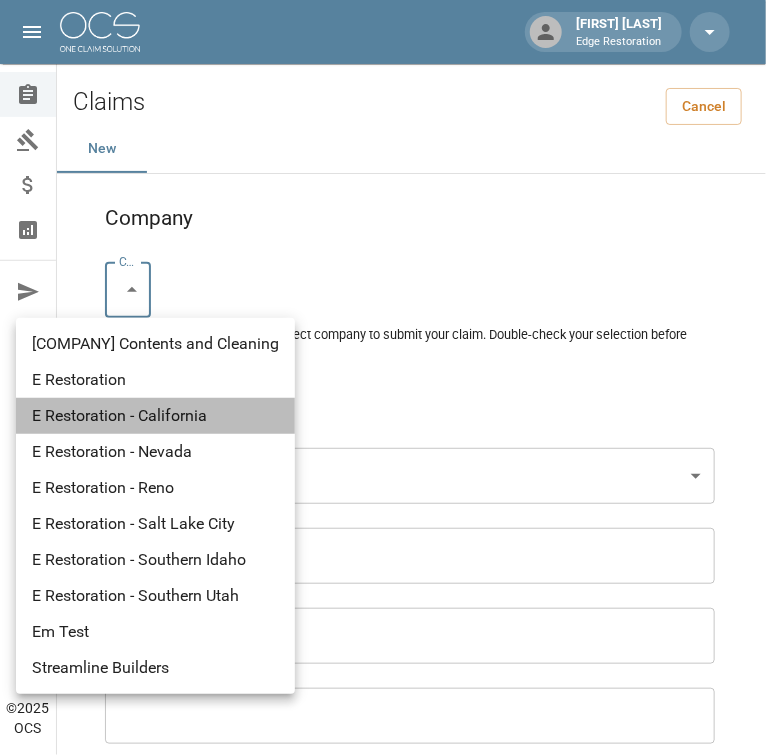 click on "E Restoration - California" at bounding box center [155, 416] 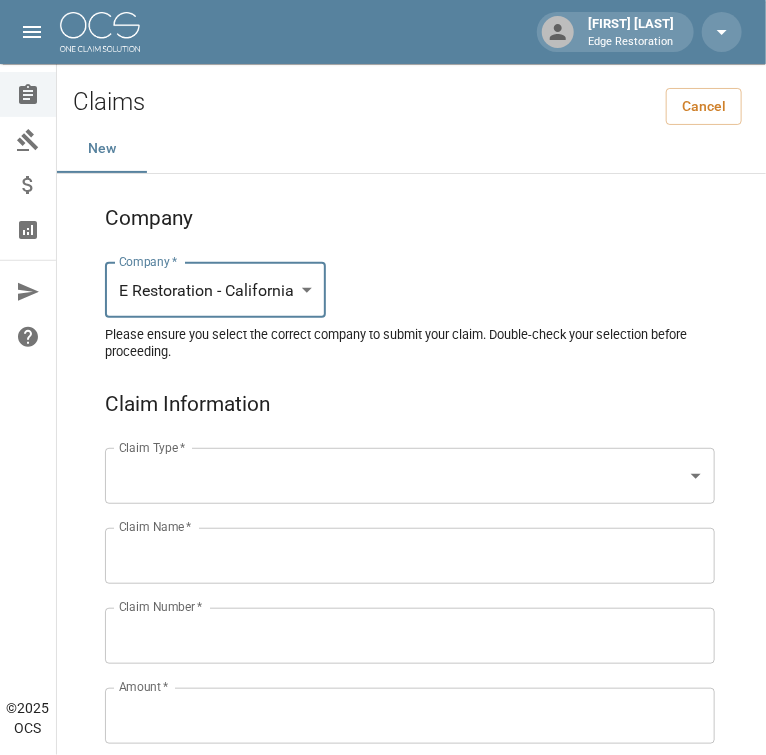click on "Claim Information Claim Type   * ​ Claim Type   * Claim Name   * Claim Name   * Claim Number   * Claim Number   * Amount   * Amount   * Insurance   * Insurance   * Date of Loss   * Date of Loss   * Insured's Information Property Owner   * Property Owner   * Mailing Address   * Mailing Address   * Mailing City   * Mailing City   * Mailing State   * Mailing State   * Mailing Zip   * Mailing Zip   * Phone Number   * Phone Number   * Alt. Phone Number Alt. Phone Number Email Email Documentation Invoice (PDF)* ​ Upload file(s) Invoice (PDF)* Work Authorization* ​ Upload file(s) Work Authorization* Photo Link Photo Link ​ Upload file(s)" at bounding box center [383, 1309] 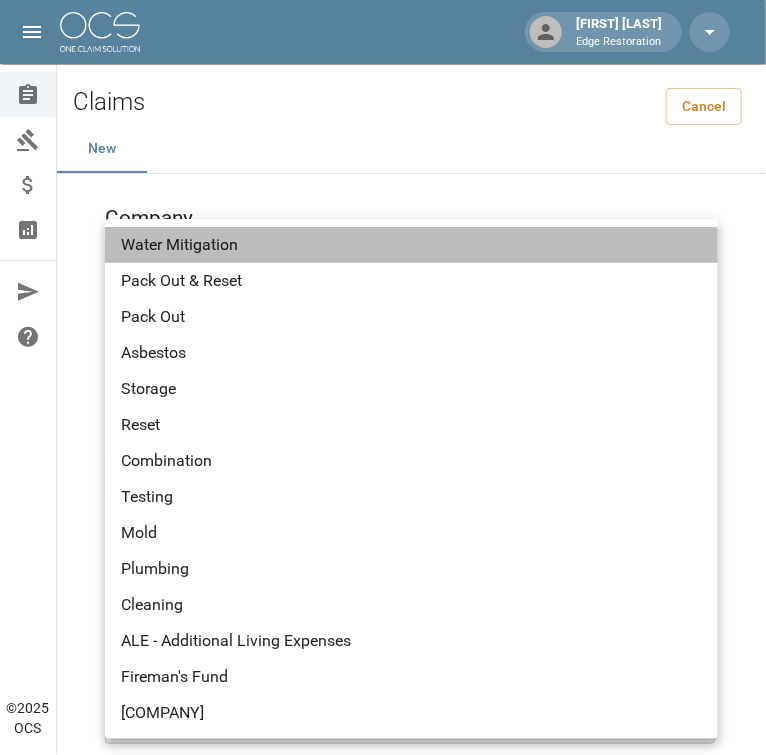 click on "Water Mitigation" at bounding box center [411, 245] 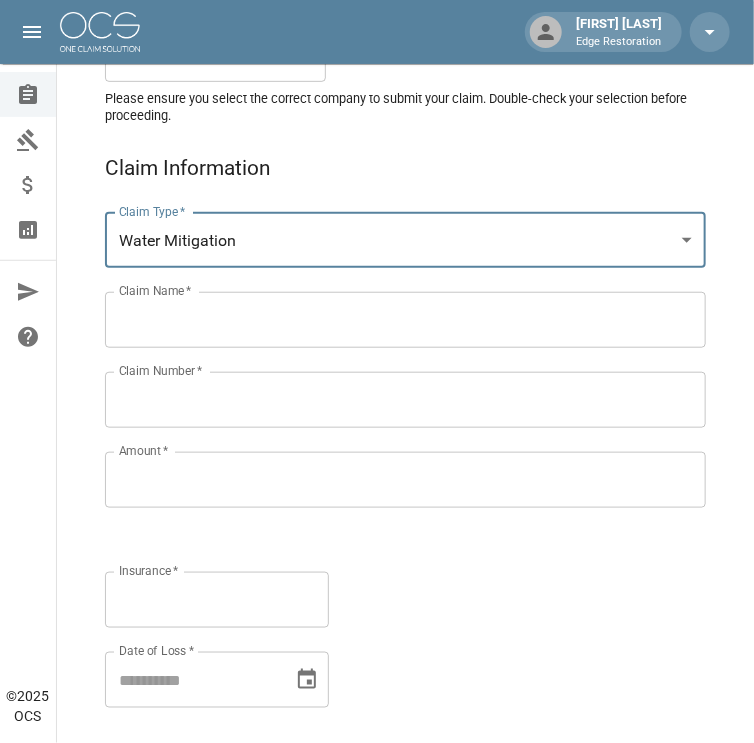 scroll, scrollTop: 238, scrollLeft: 0, axis: vertical 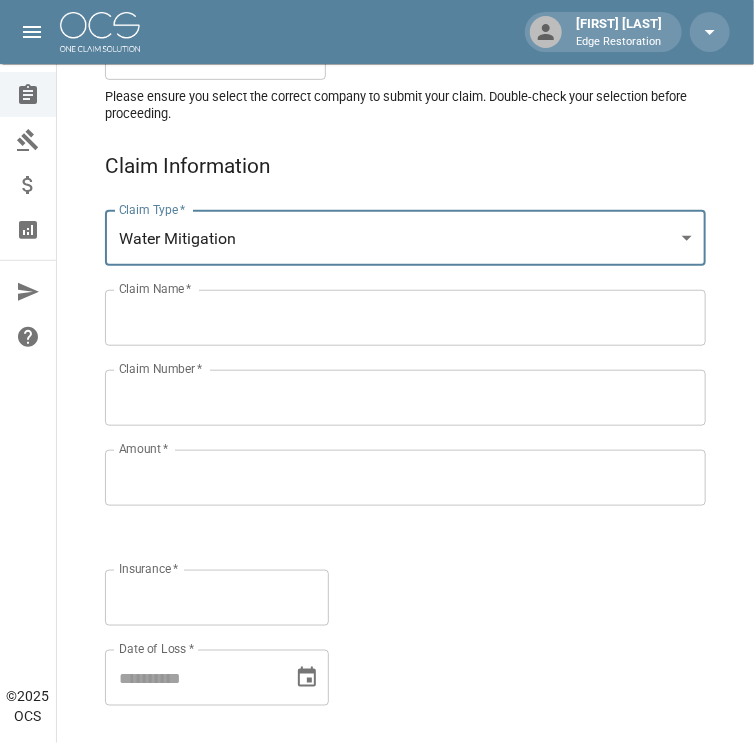 click on "Claim Name   *" at bounding box center (405, 318) 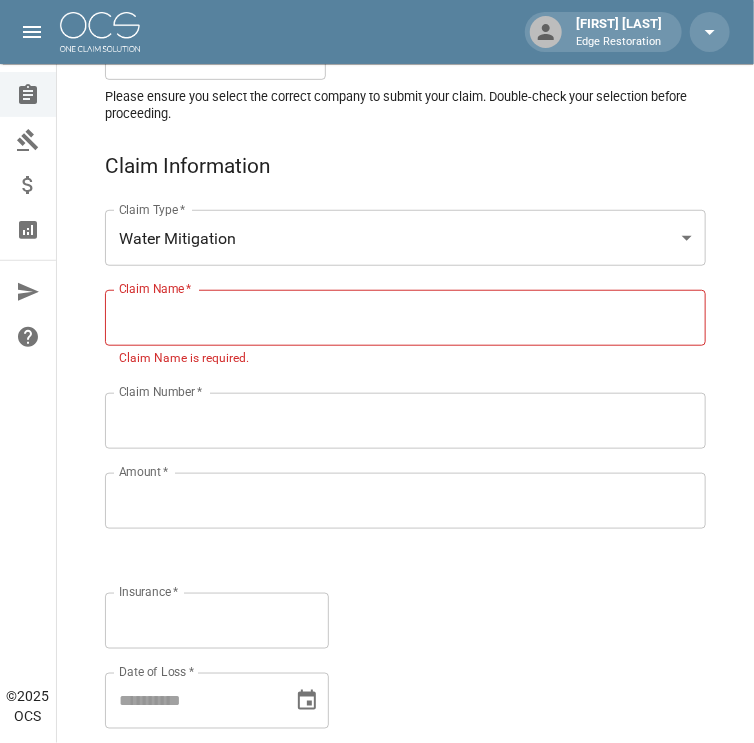 click on "Claim Name   *" at bounding box center (405, 318) 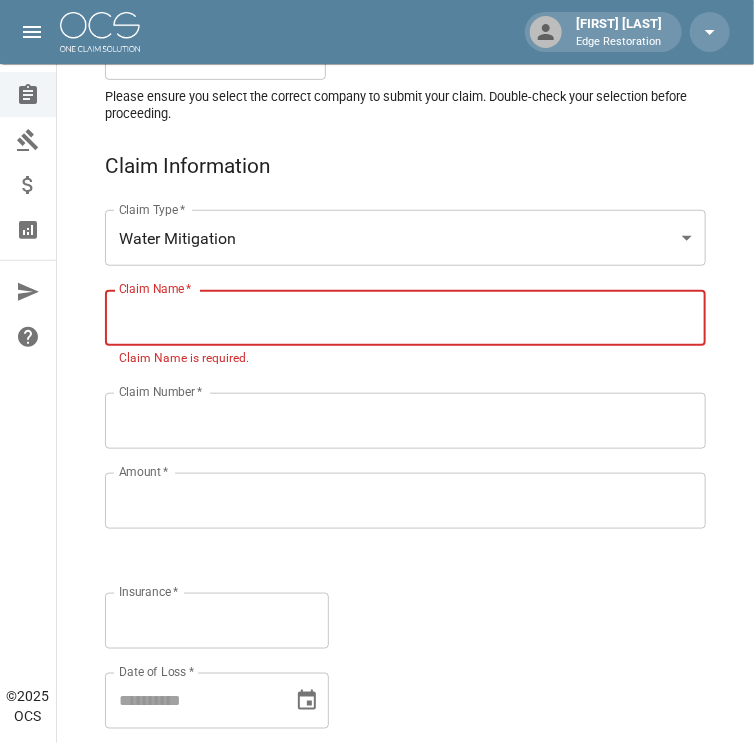 paste on "[REDACTED]" 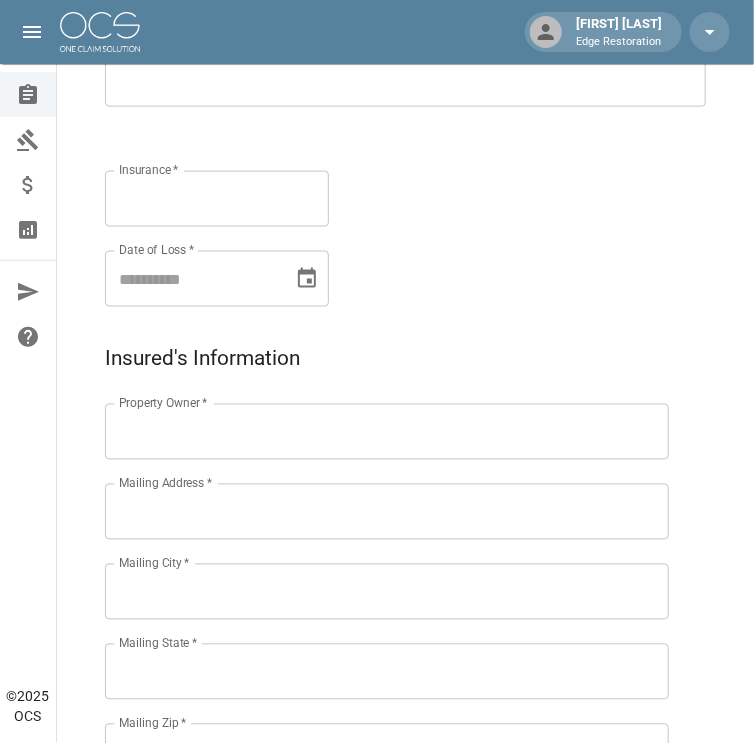 type on "[REDACTED]" 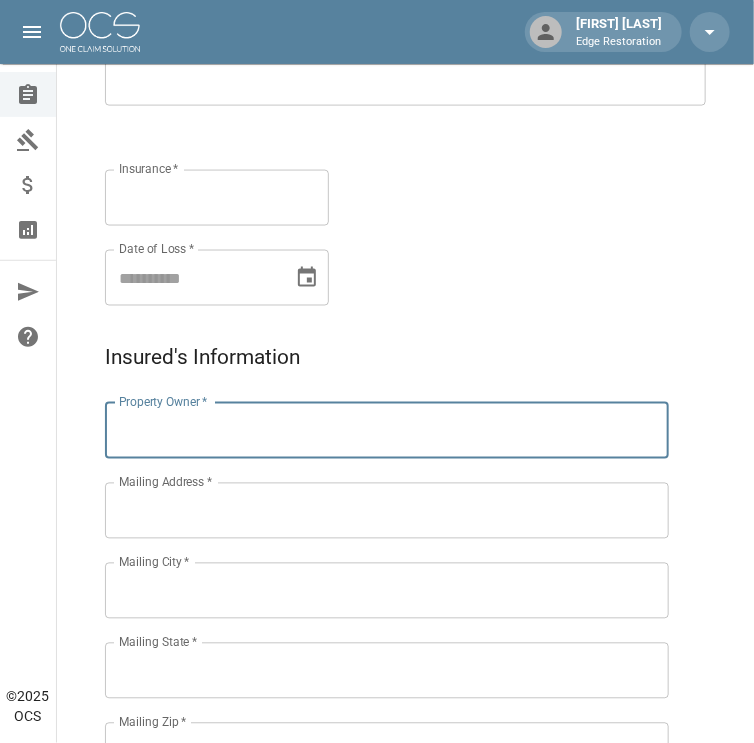 click on "Property Owner   *" at bounding box center (387, 431) 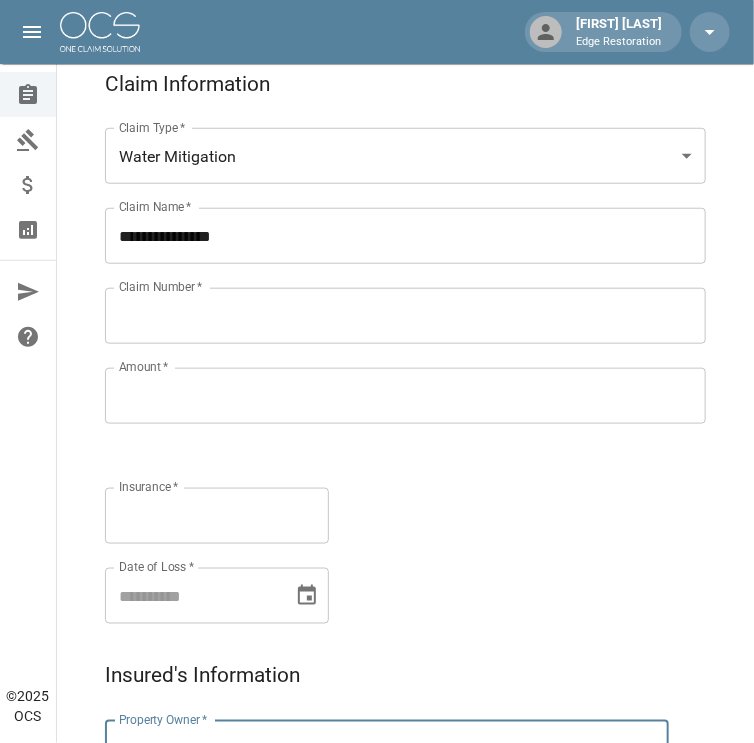 scroll, scrollTop: 319, scrollLeft: 0, axis: vertical 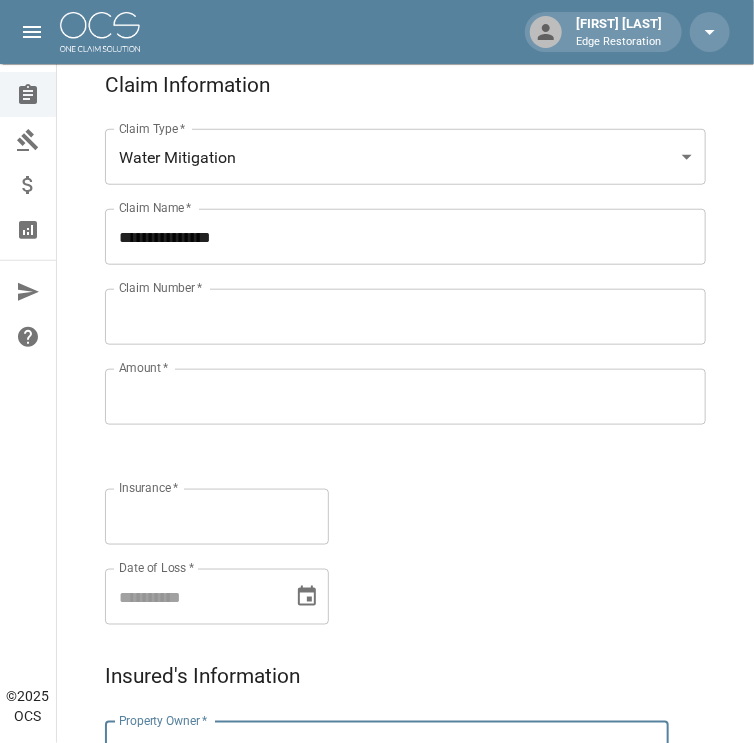 type on "[REDACTED]" 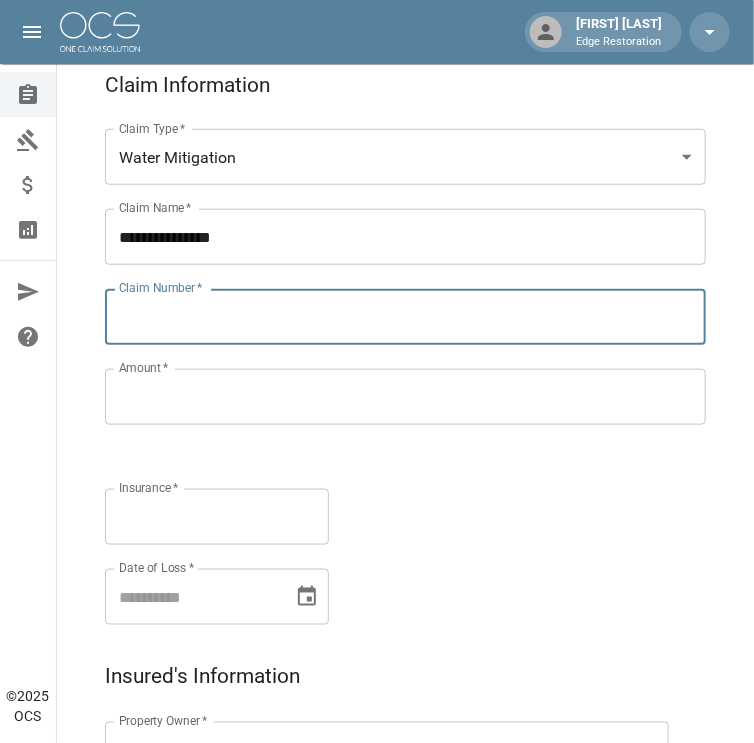 click on "Claim Number   *" at bounding box center (405, 317) 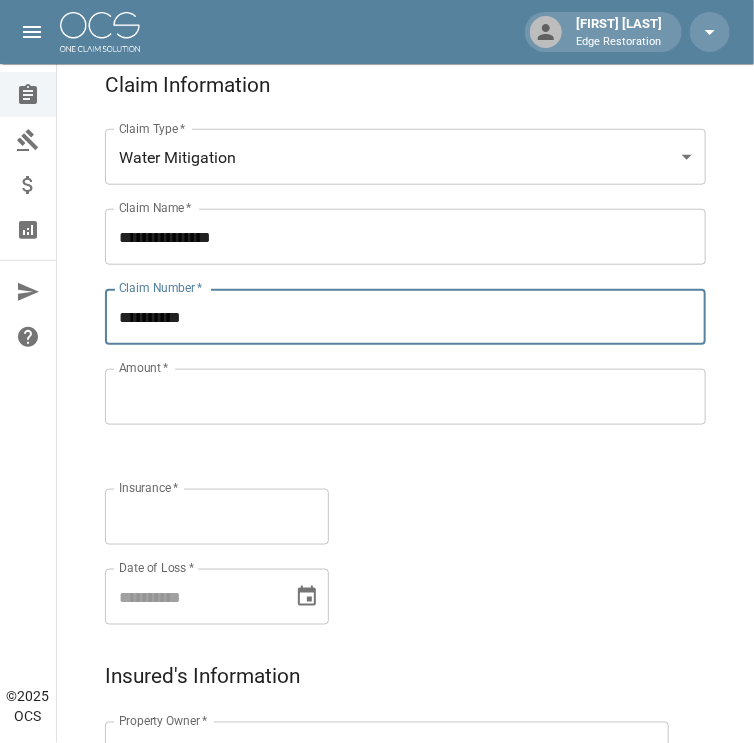 type on "**********" 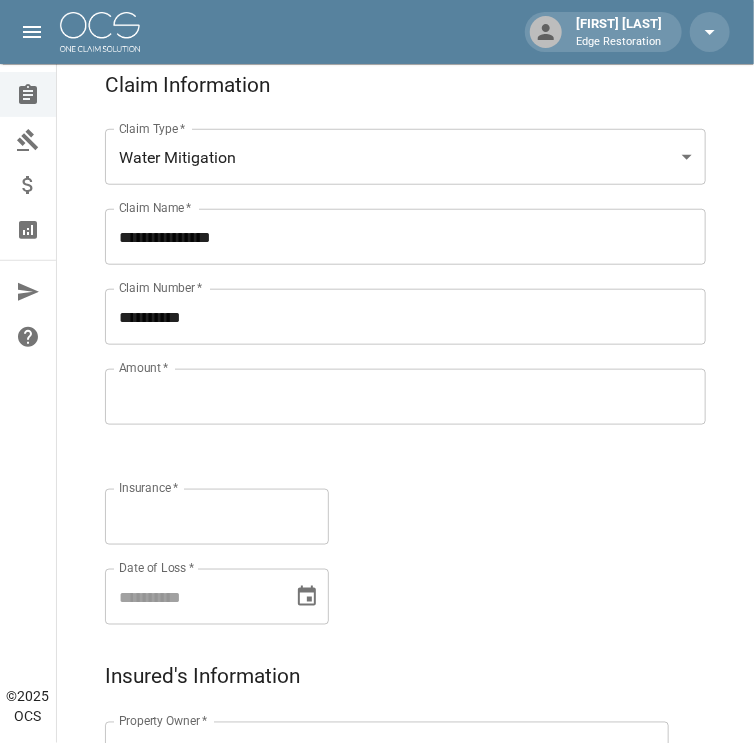 click on "Amount   *" at bounding box center (405, 397) 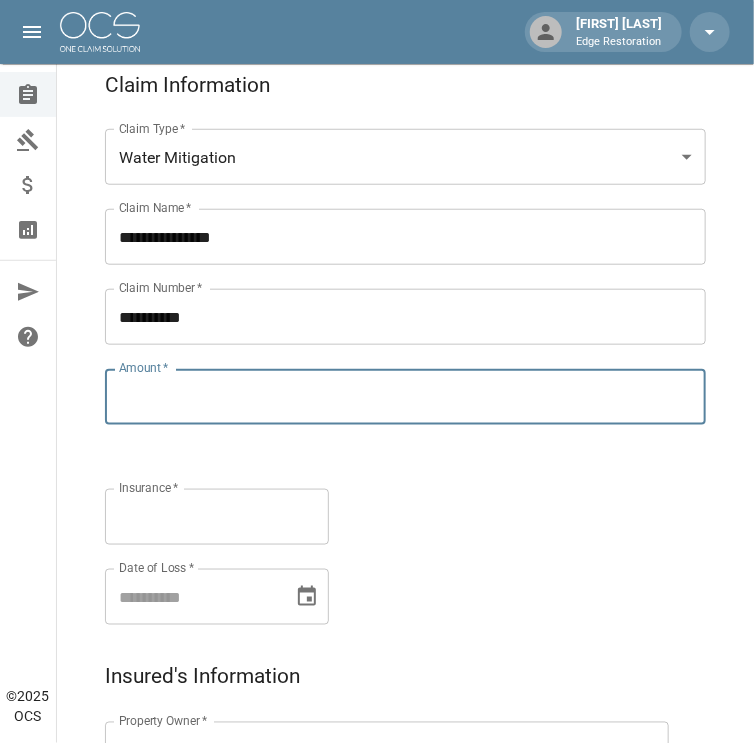 paste on "**********" 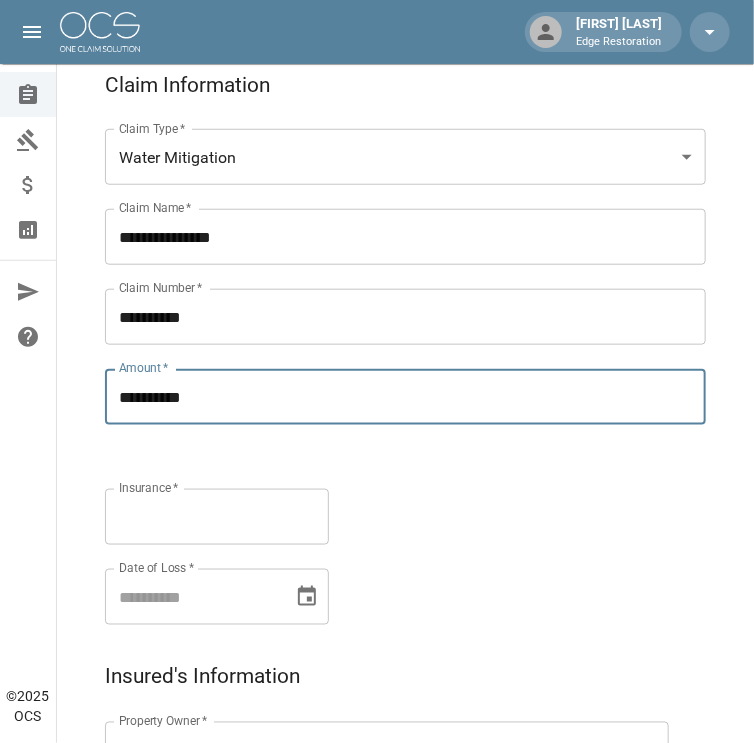 type on "**********" 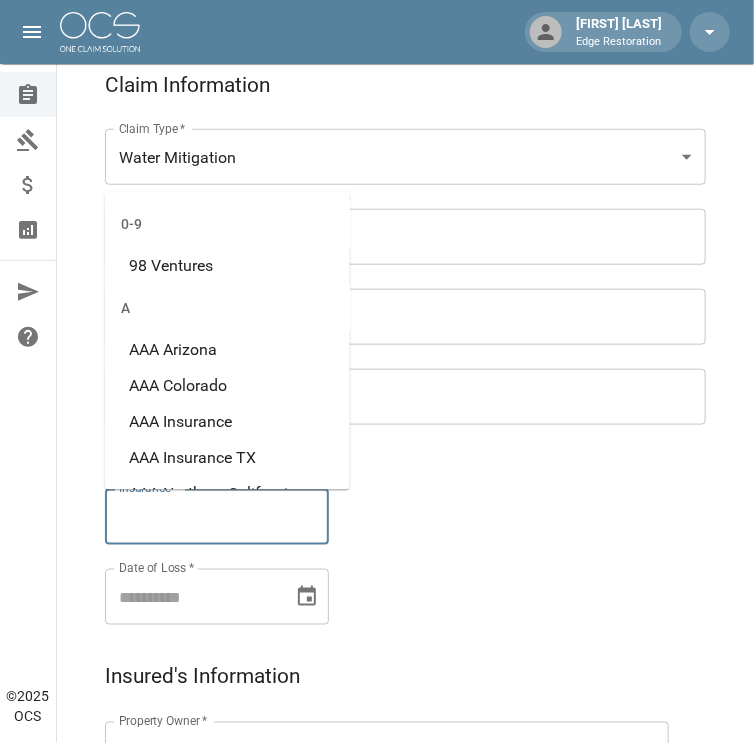 click on "Insurance   *" at bounding box center (217, 517) 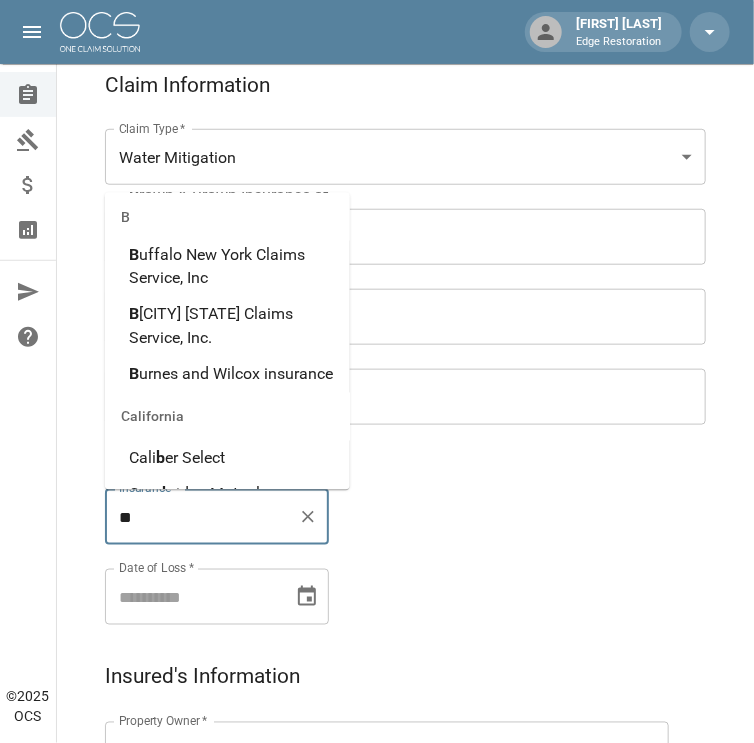 scroll, scrollTop: 0, scrollLeft: 0, axis: both 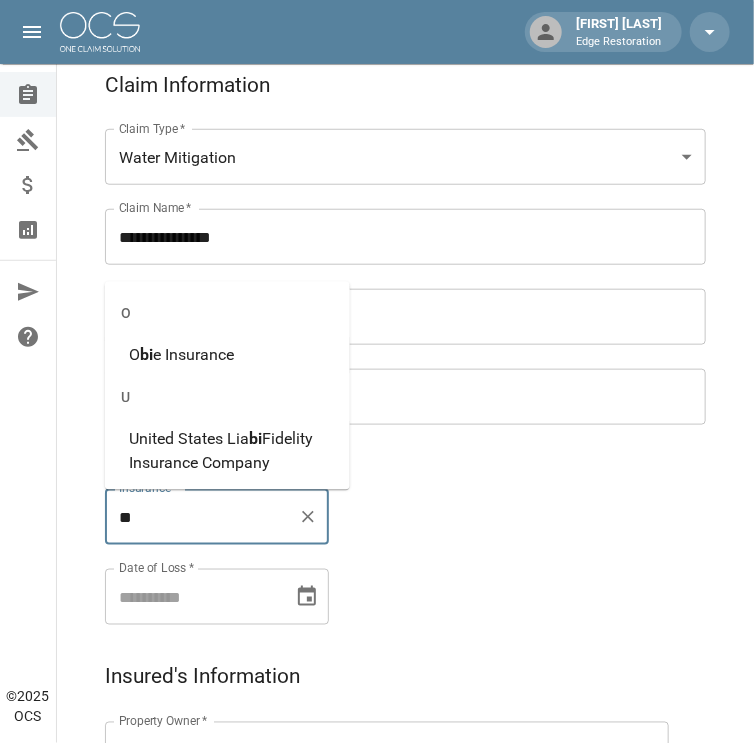 type on "*" 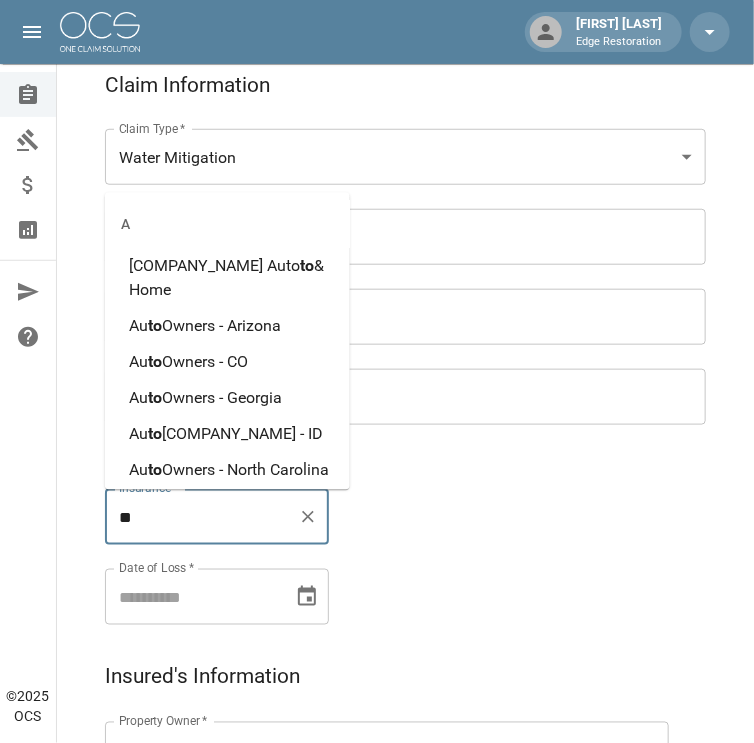 type on "*" 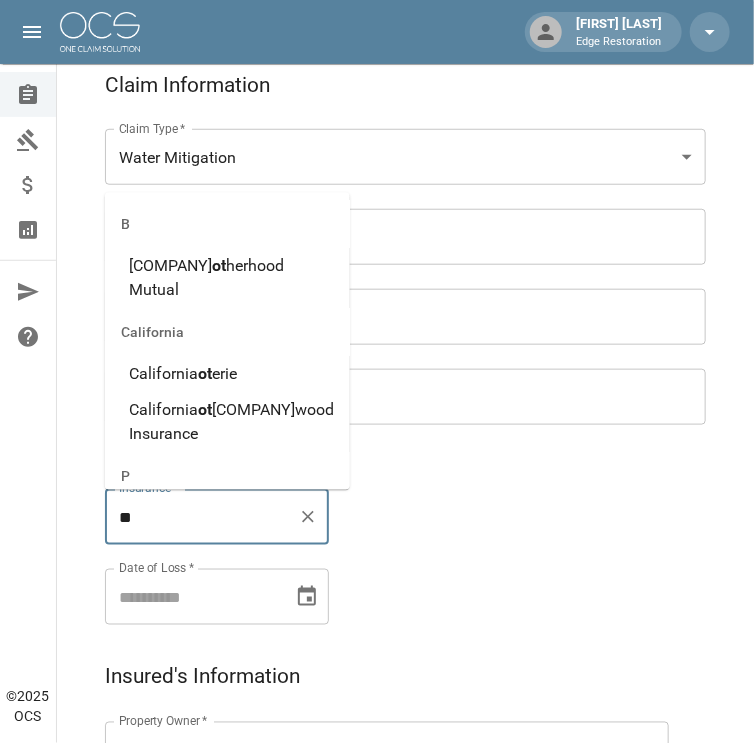 type on "*" 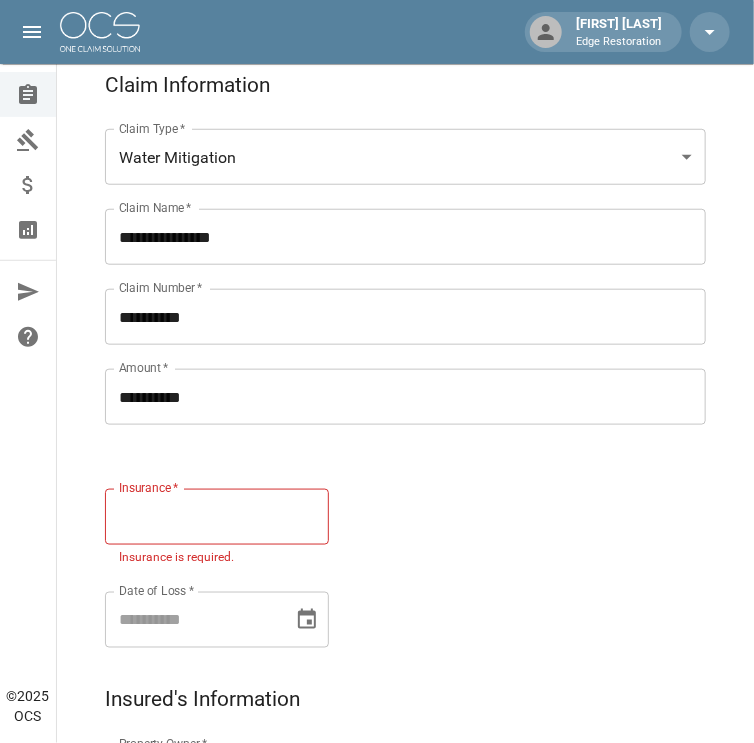 click on "**********" at bounding box center [385, 364] 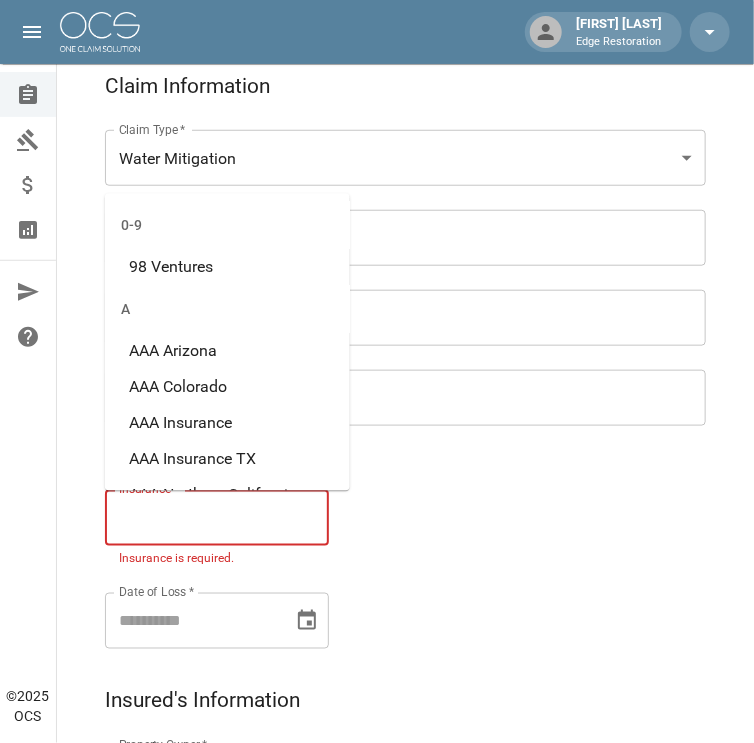 scroll, scrollTop: 319, scrollLeft: 0, axis: vertical 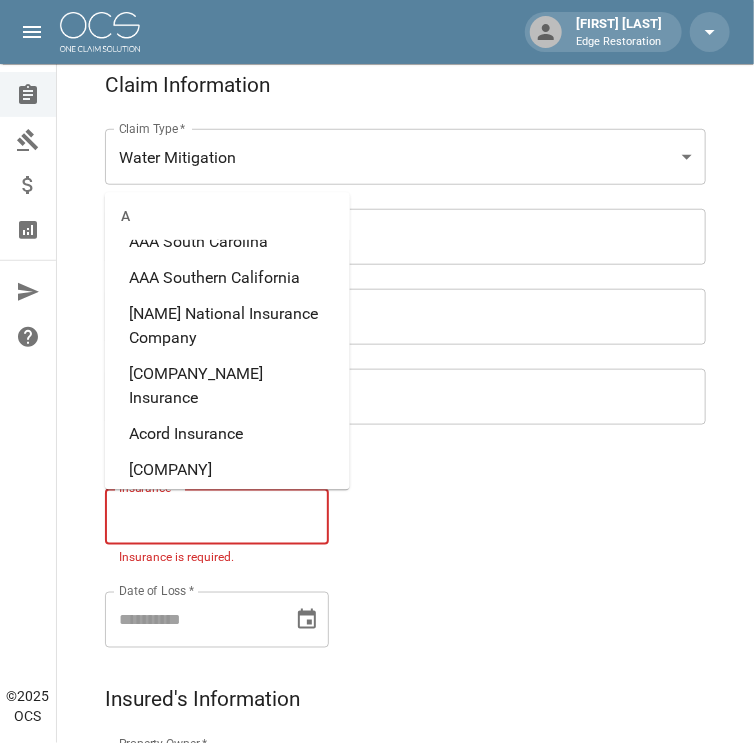 click on "Insurance   *" at bounding box center (217, 517) 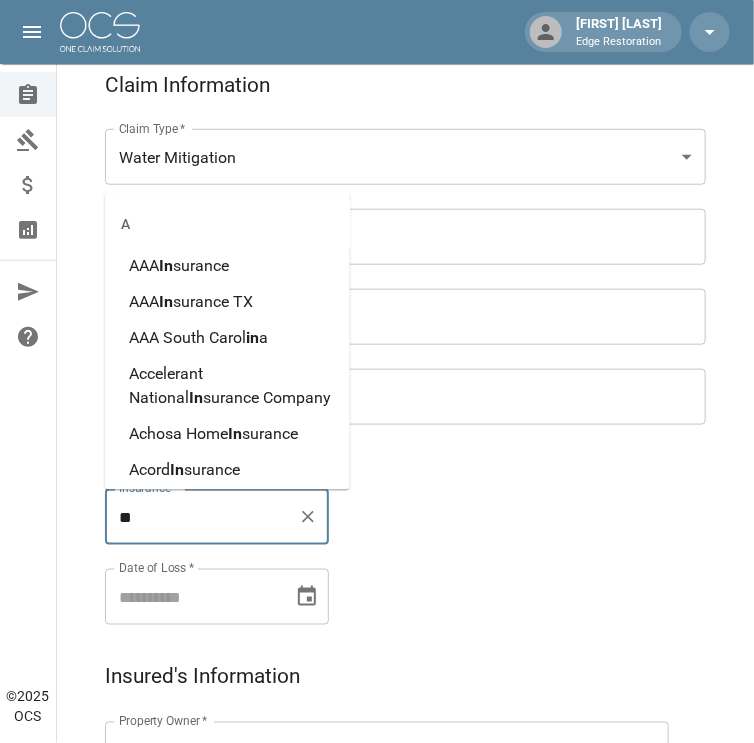 type on "*" 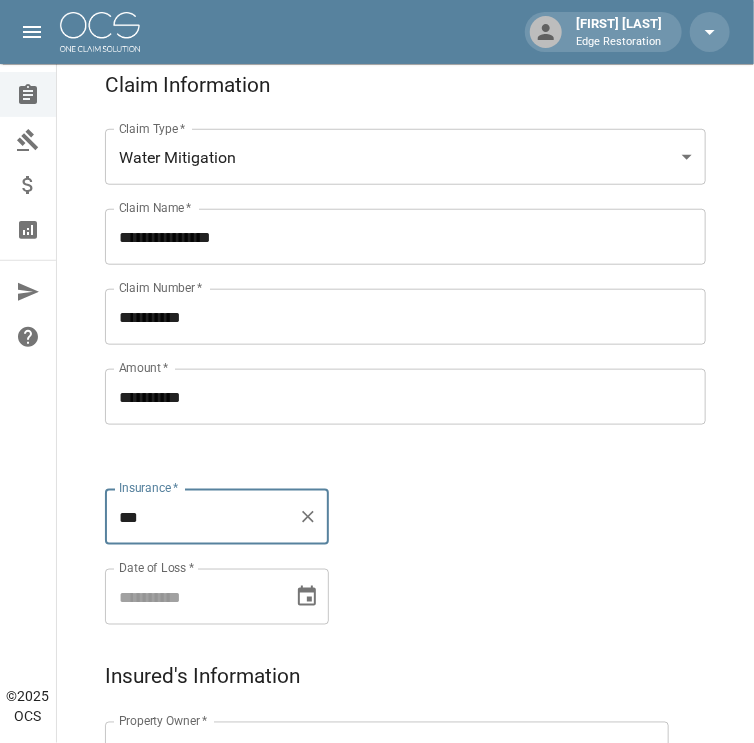 click on "**********" at bounding box center [385, 353] 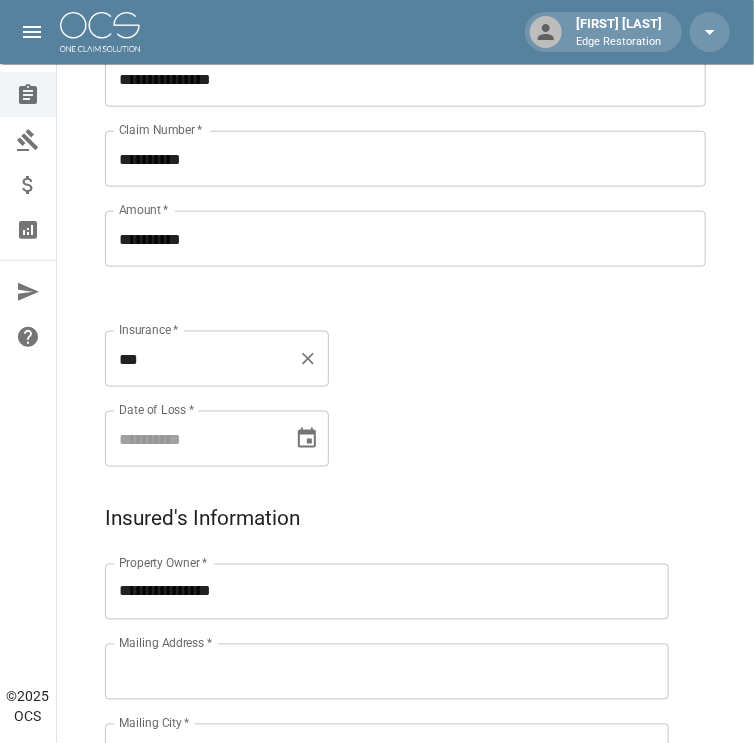 scroll, scrollTop: 478, scrollLeft: 0, axis: vertical 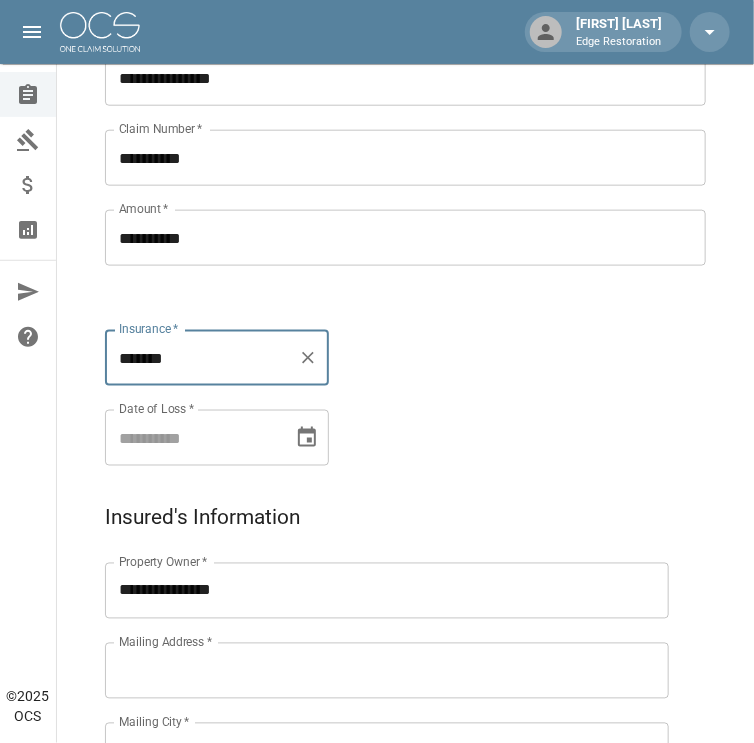 type on "*******" 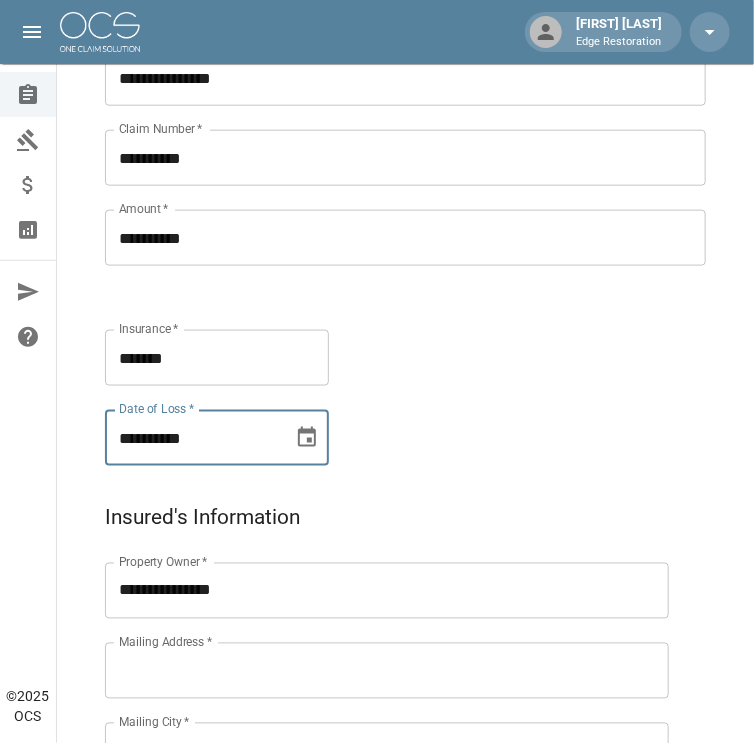 click on "**********" at bounding box center (192, 438) 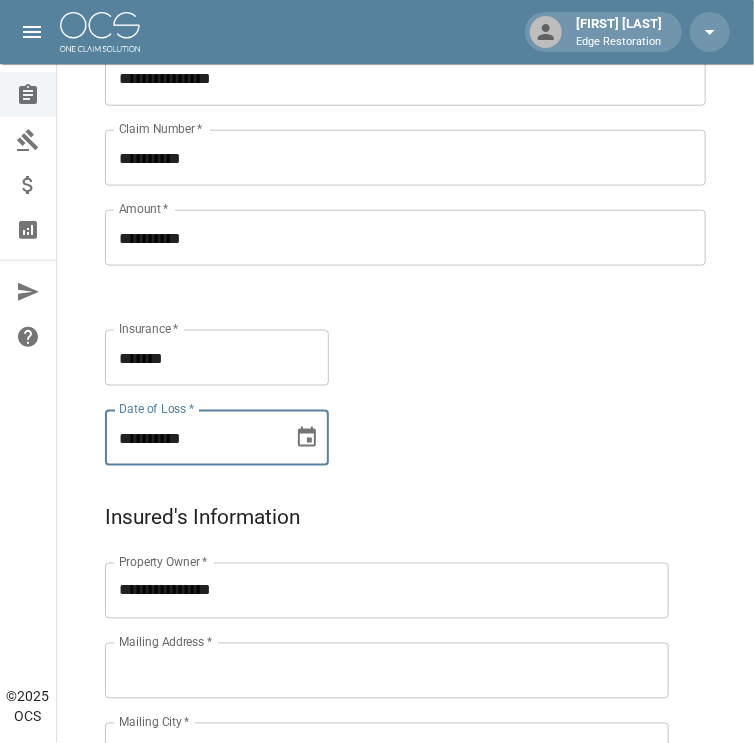 type on "**********" 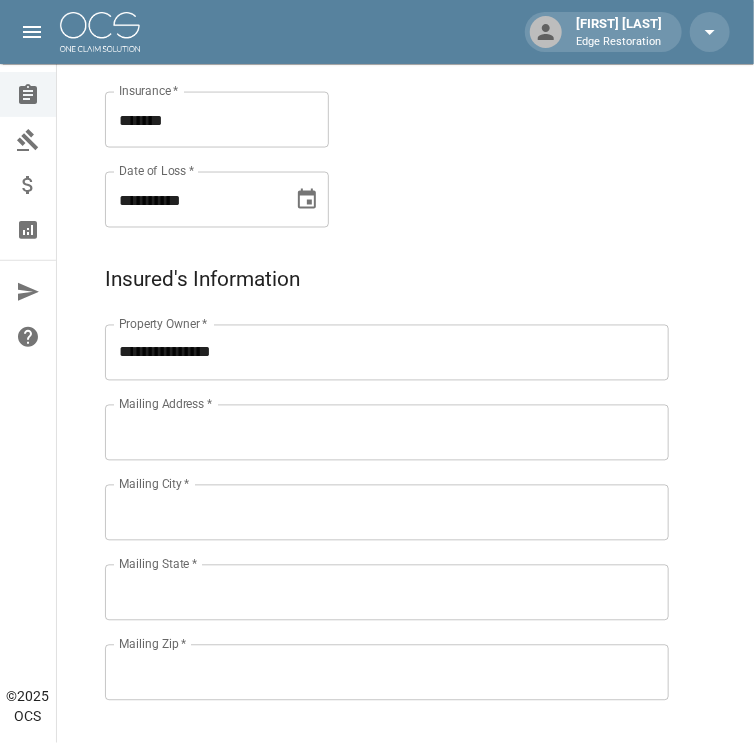 scroll, scrollTop: 717, scrollLeft: 0, axis: vertical 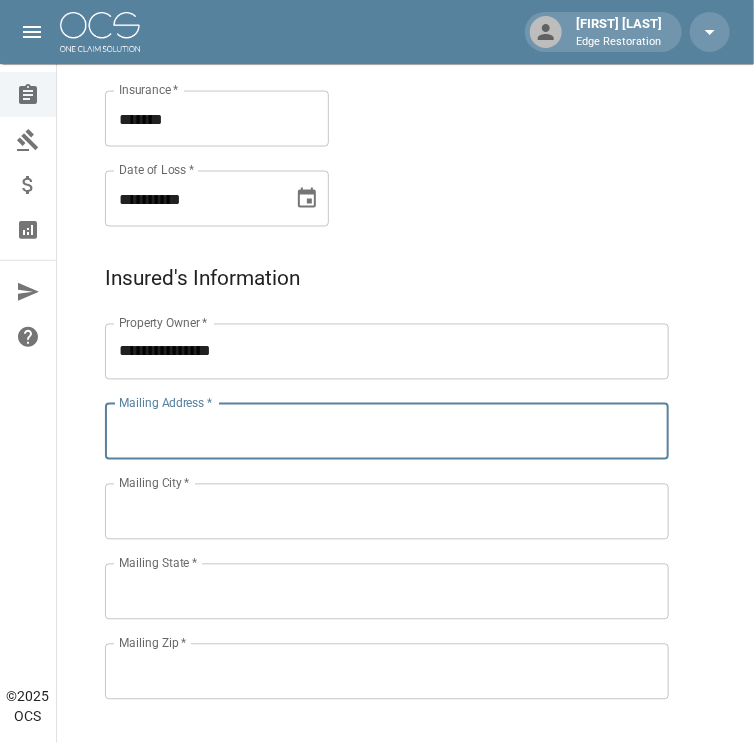 click on "Mailing Address   *" at bounding box center (387, 432) 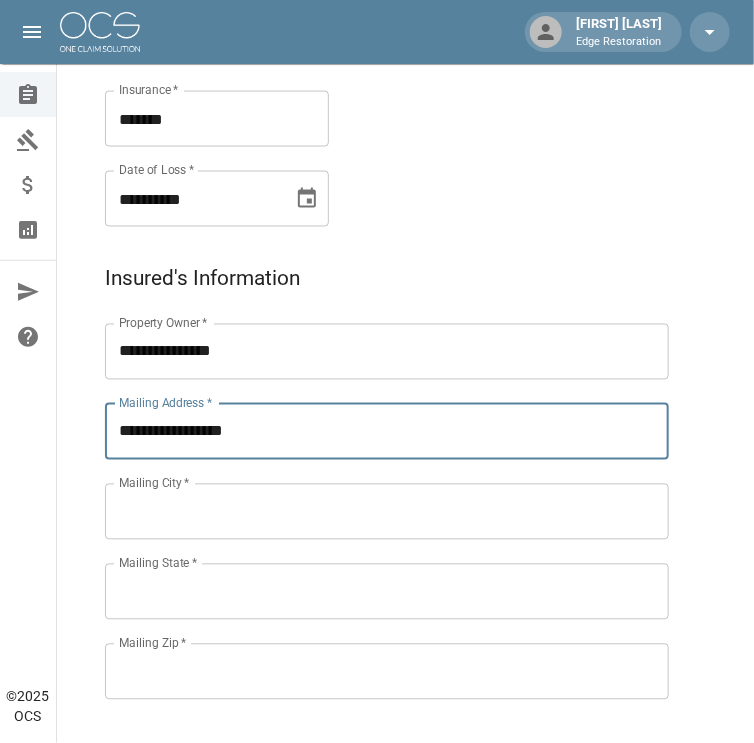 type on "**********" 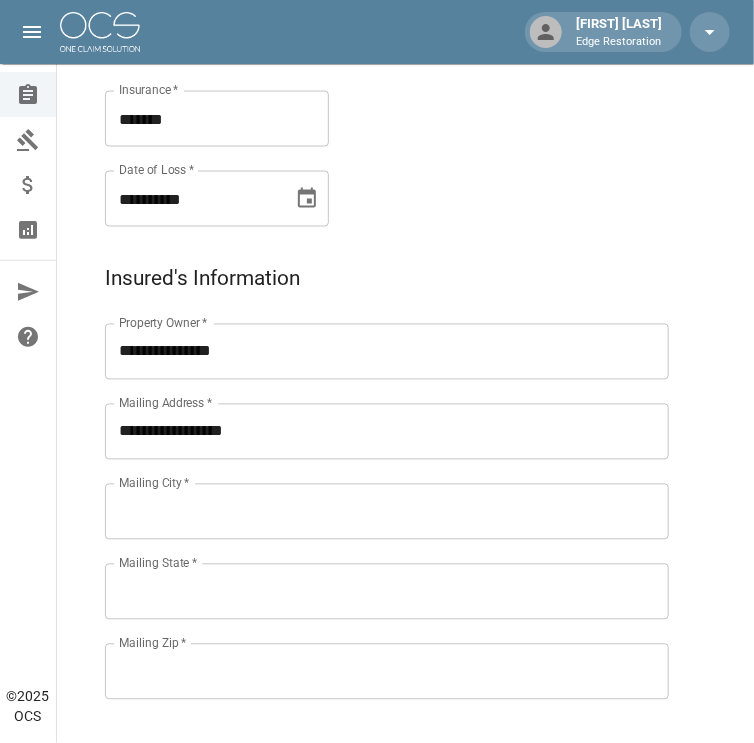 click on "Mailing City   *" at bounding box center (387, 512) 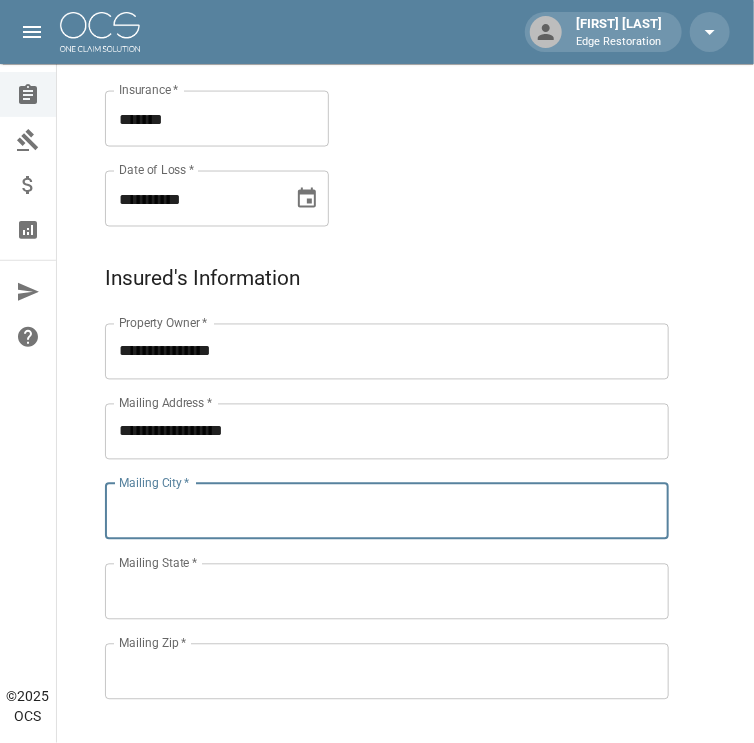 paste on "**********" 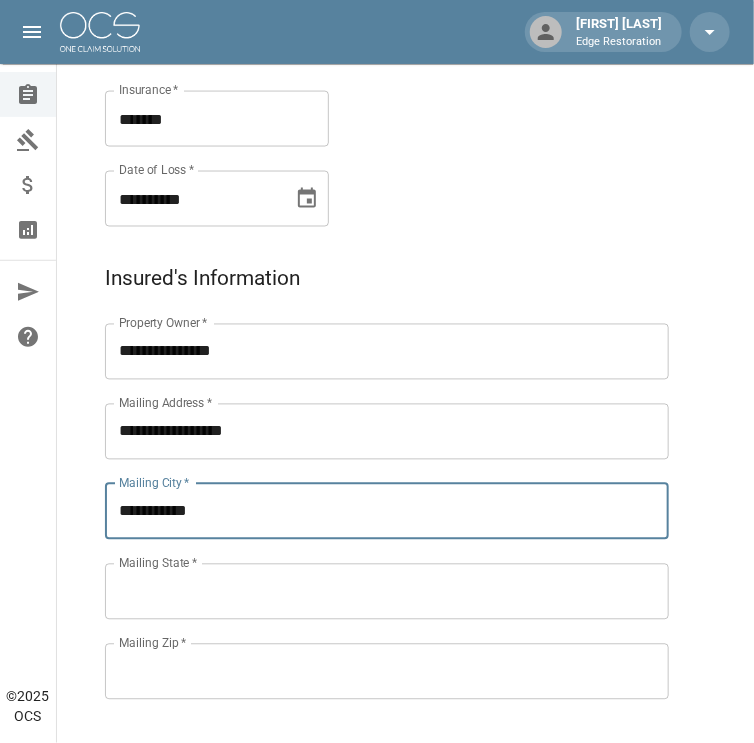 type on "**********" 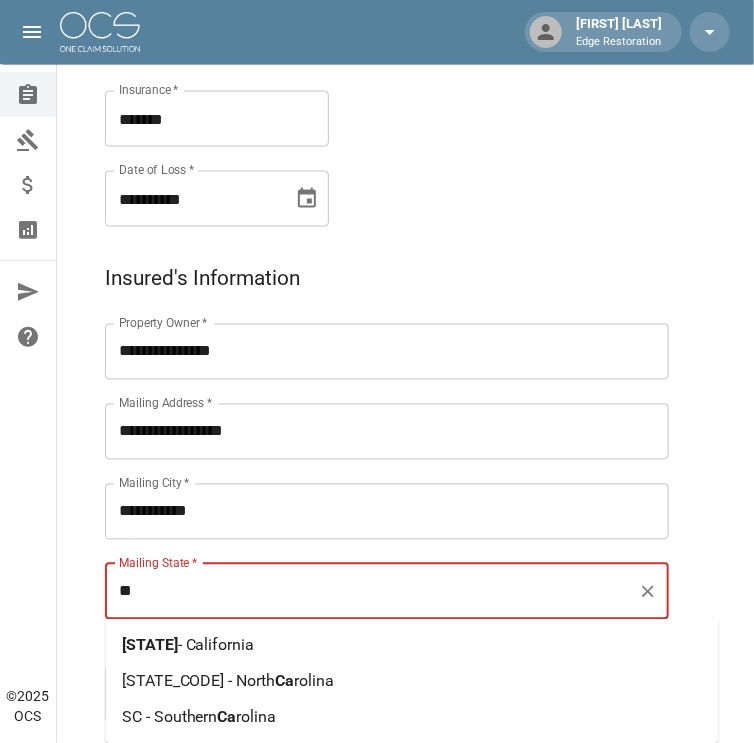 click on "CA  - California" at bounding box center [412, 646] 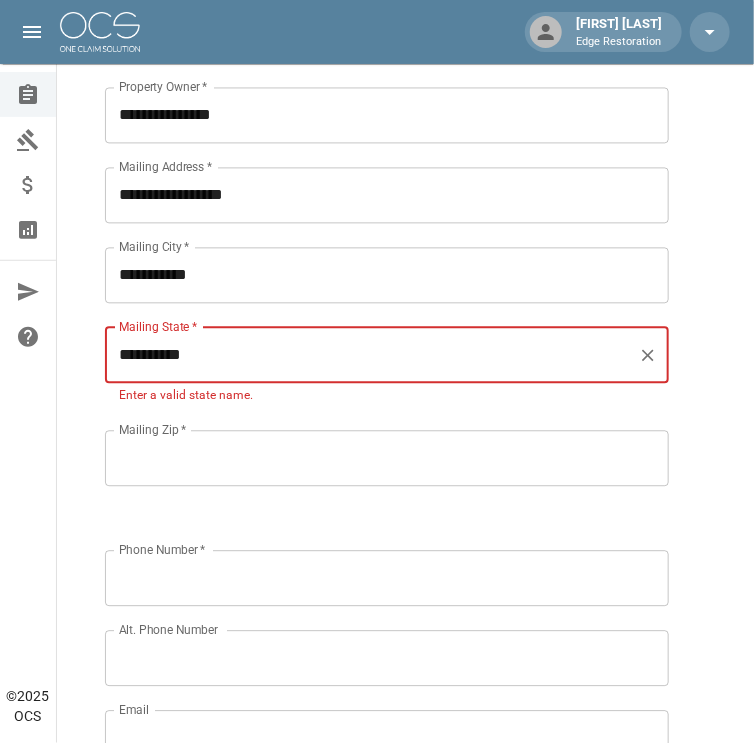type on "**********" 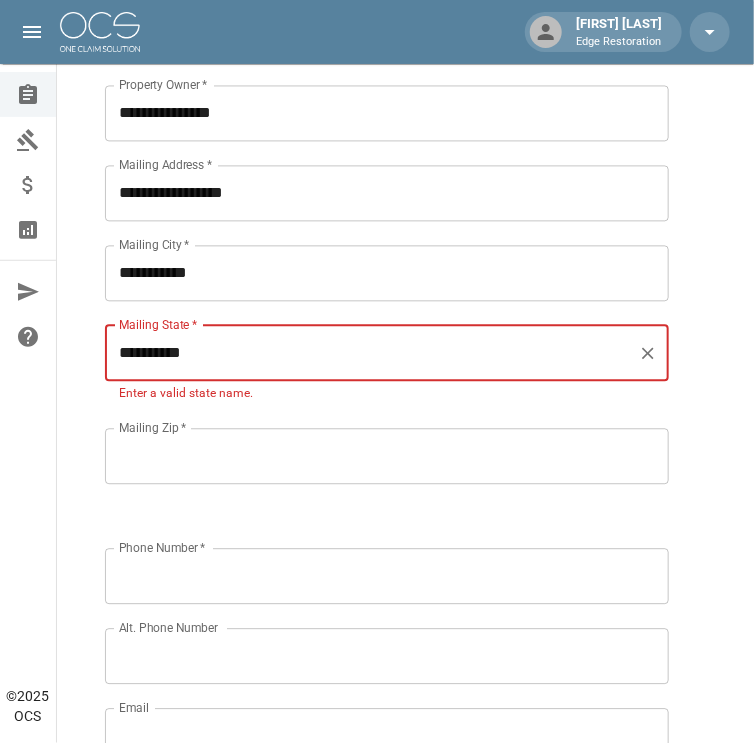 click on "Mailing Zip   *" at bounding box center (387, 456) 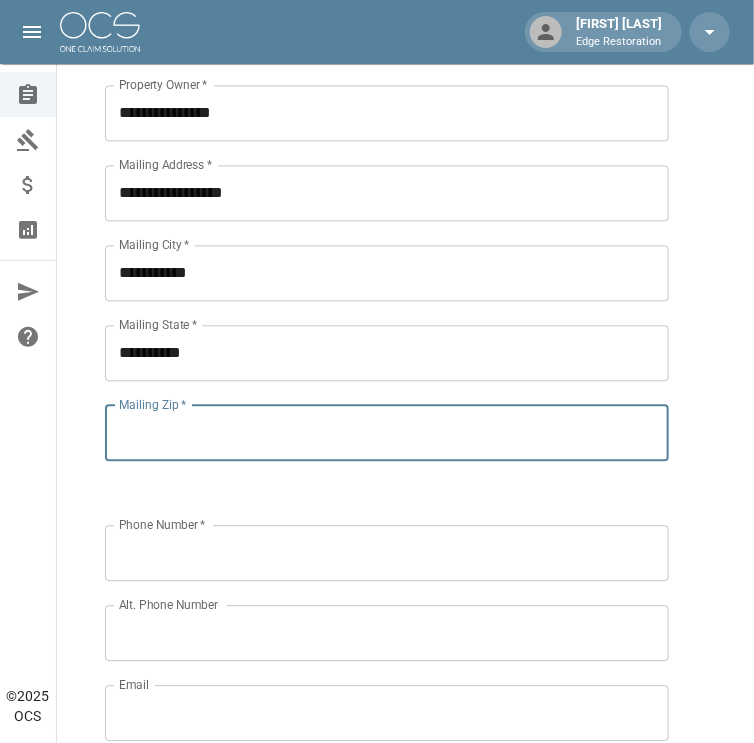 scroll, scrollTop: 956, scrollLeft: 0, axis: vertical 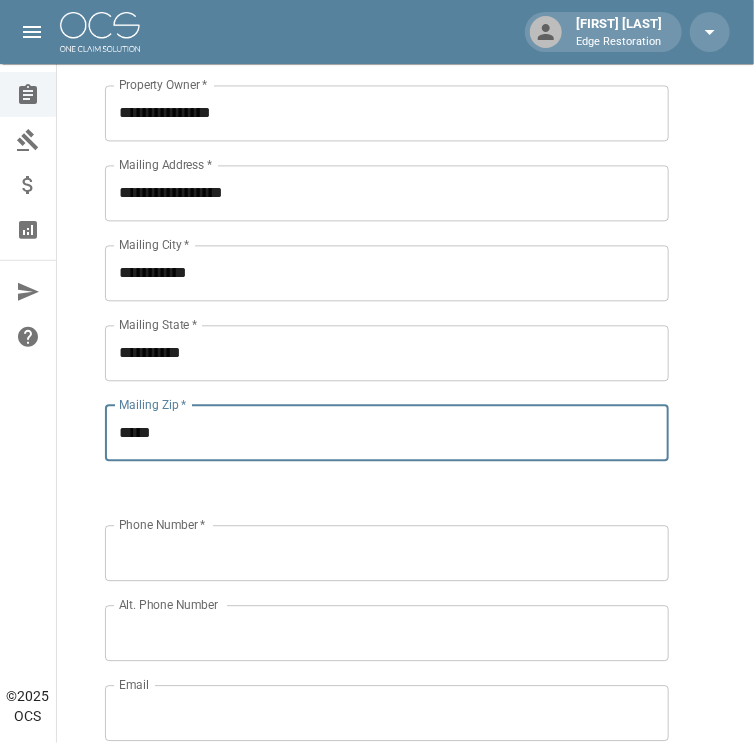 type on "*****" 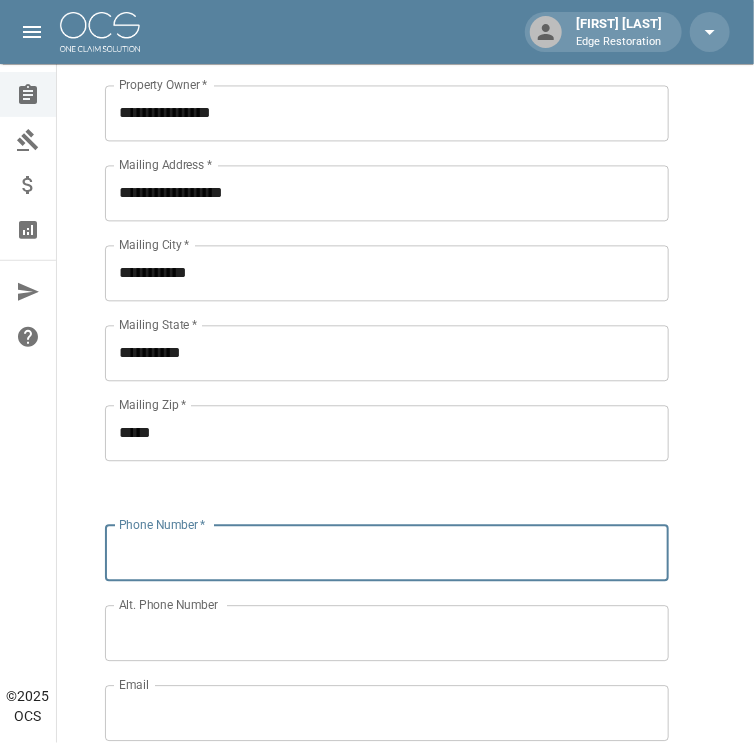click on "Phone Number   *" at bounding box center [387, 553] 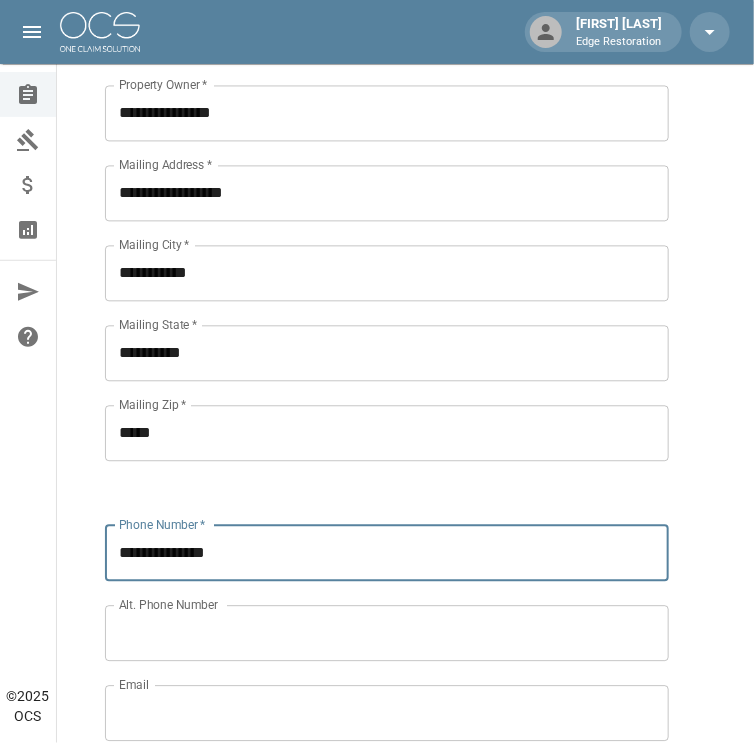 type on "**********" 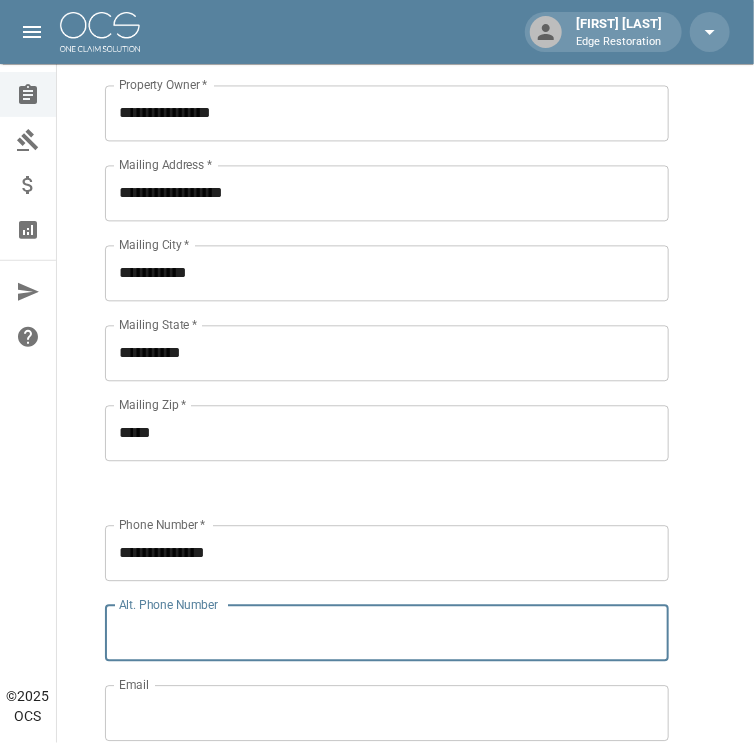 click on "Alt. Phone Number" at bounding box center (387, 633) 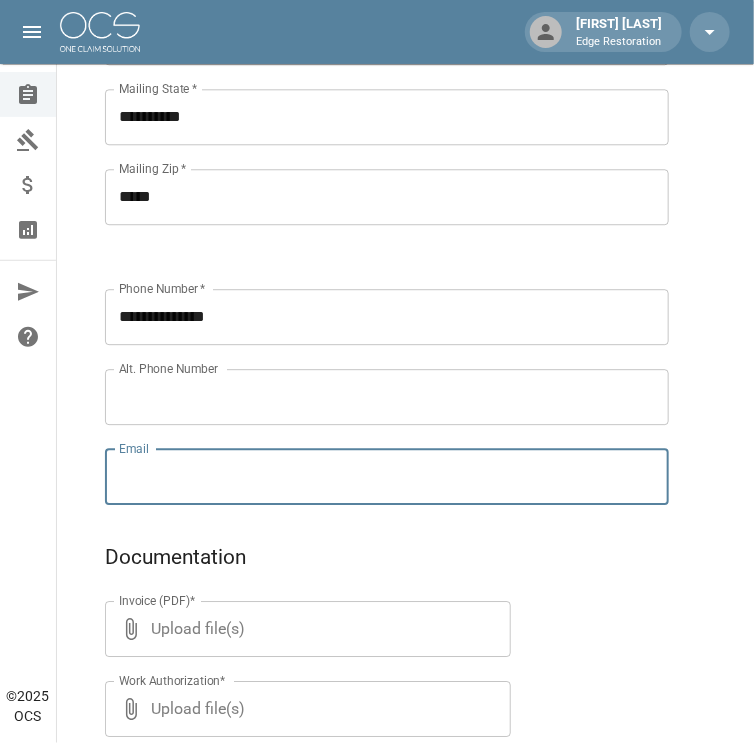 click on "Email" at bounding box center (387, 477) 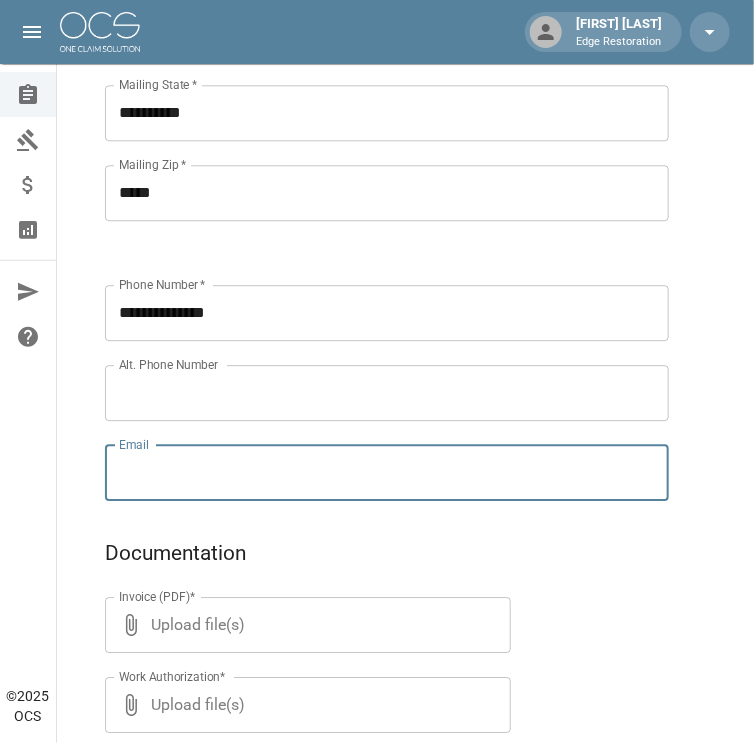 scroll, scrollTop: 1196, scrollLeft: 0, axis: vertical 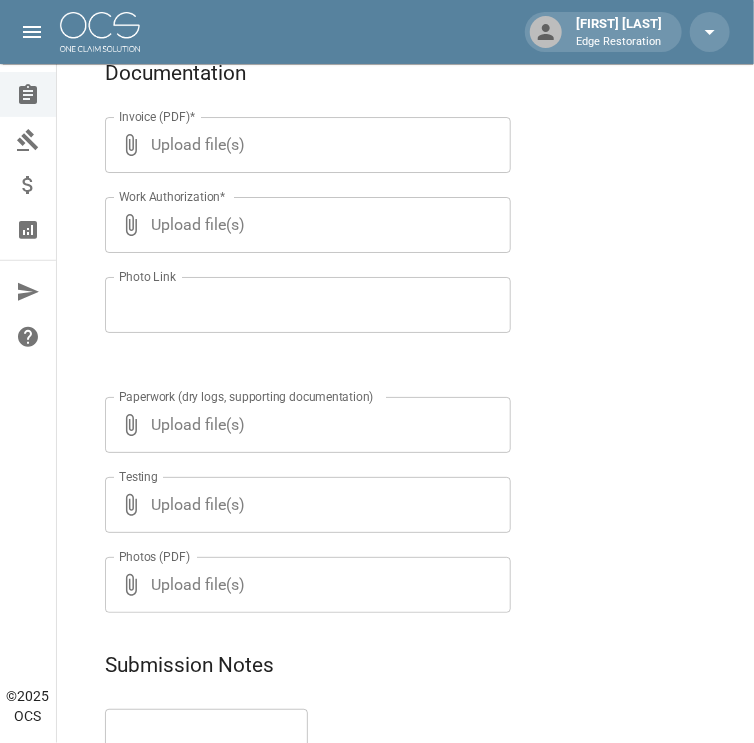 type on "**********" 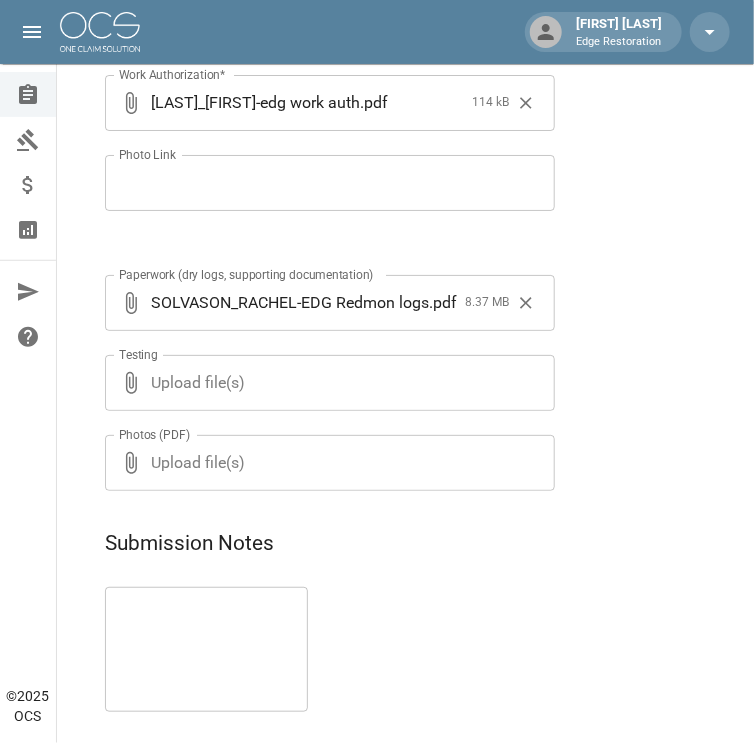 scroll, scrollTop: 1875, scrollLeft: 0, axis: vertical 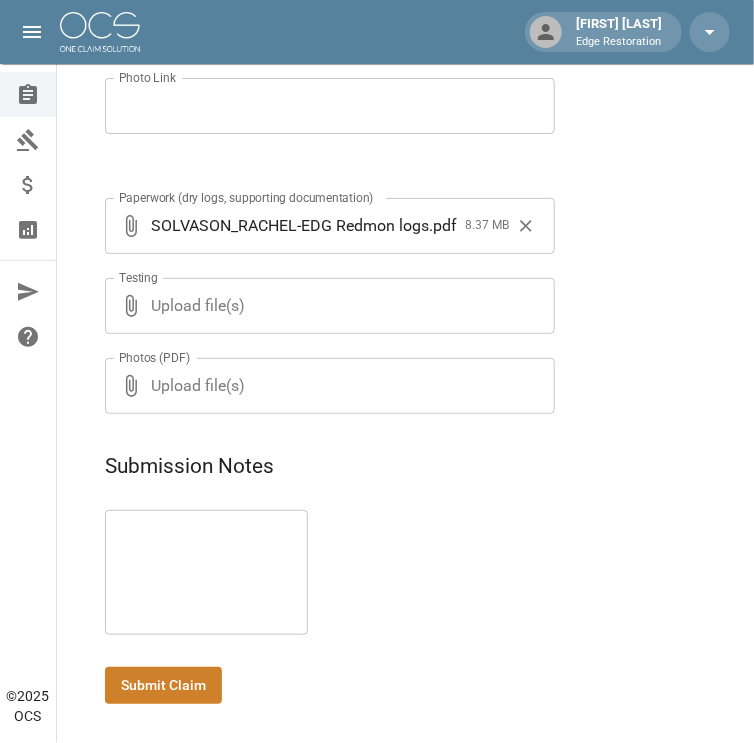 click at bounding box center [206, 573] 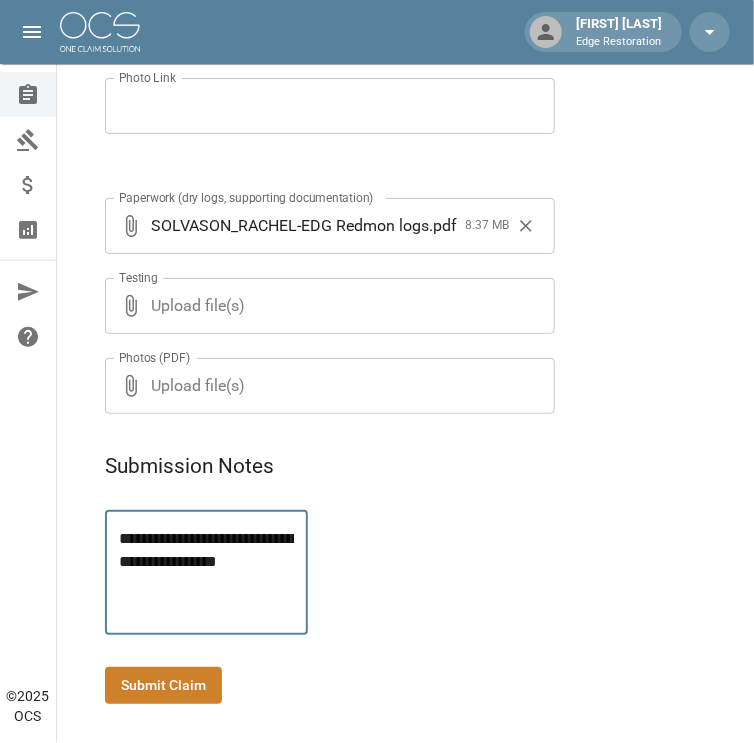 type on "**********" 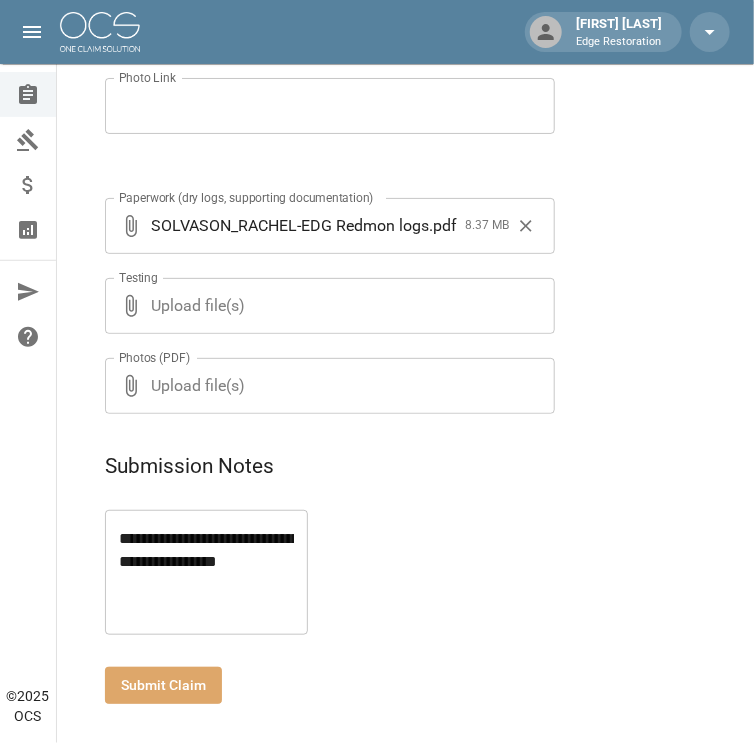 click on "Submit Claim" at bounding box center (163, 685) 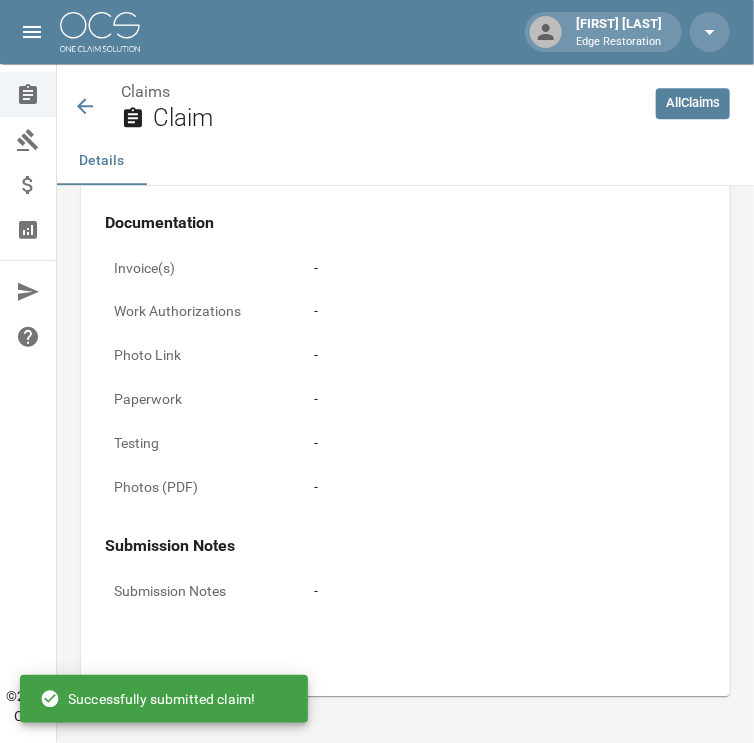 scroll, scrollTop: 1875, scrollLeft: 0, axis: vertical 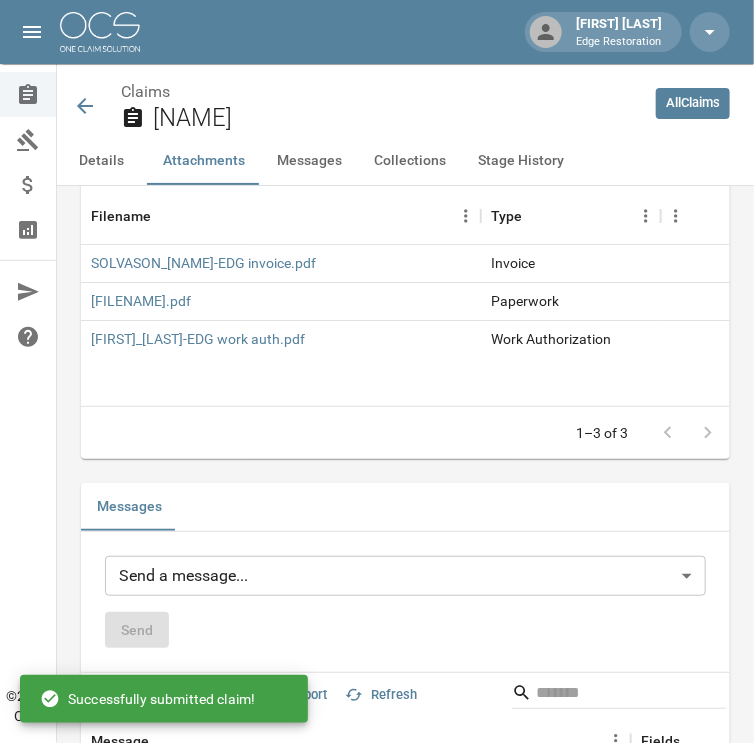 click at bounding box center [100, 32] 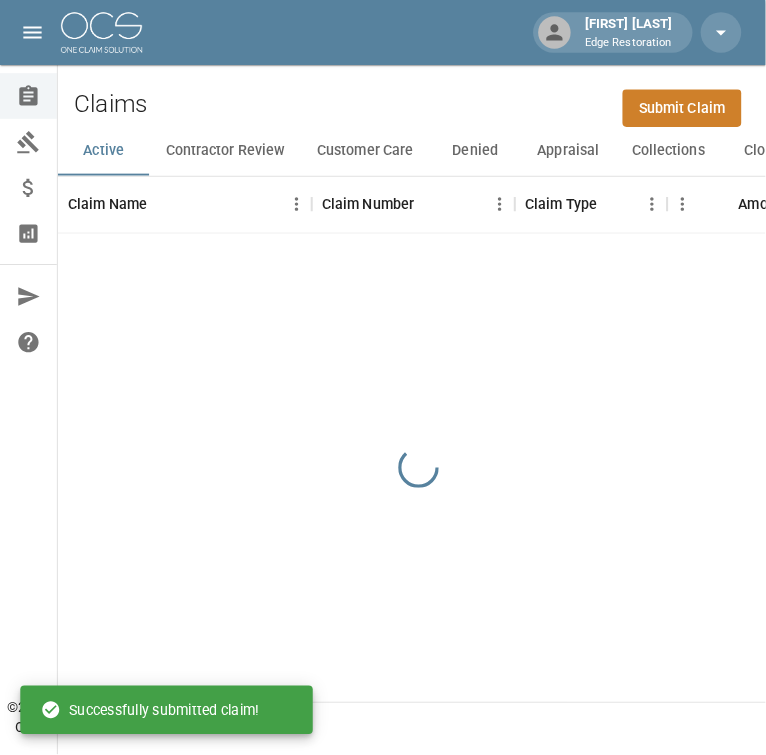 scroll, scrollTop: 0, scrollLeft: 0, axis: both 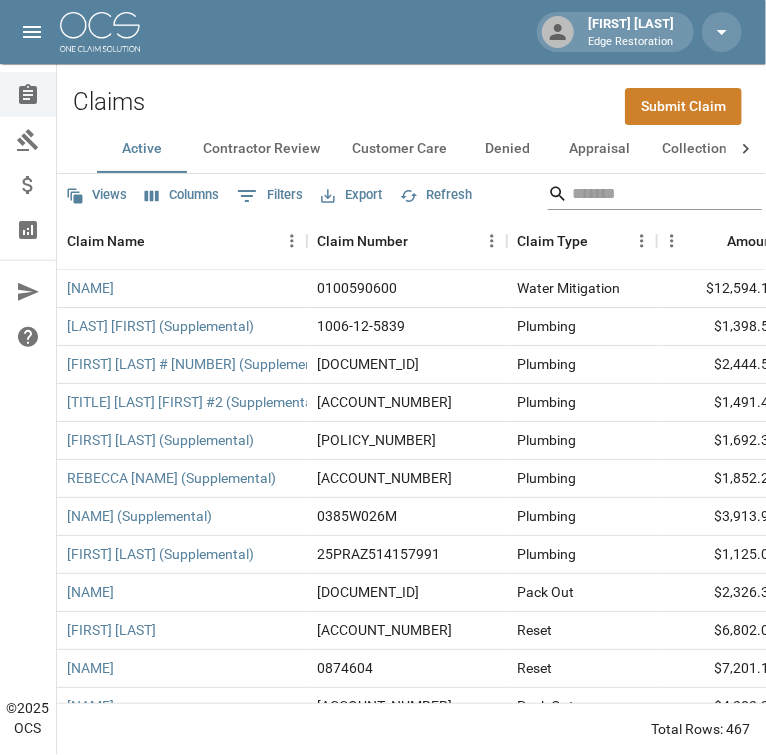 click at bounding box center (652, 194) 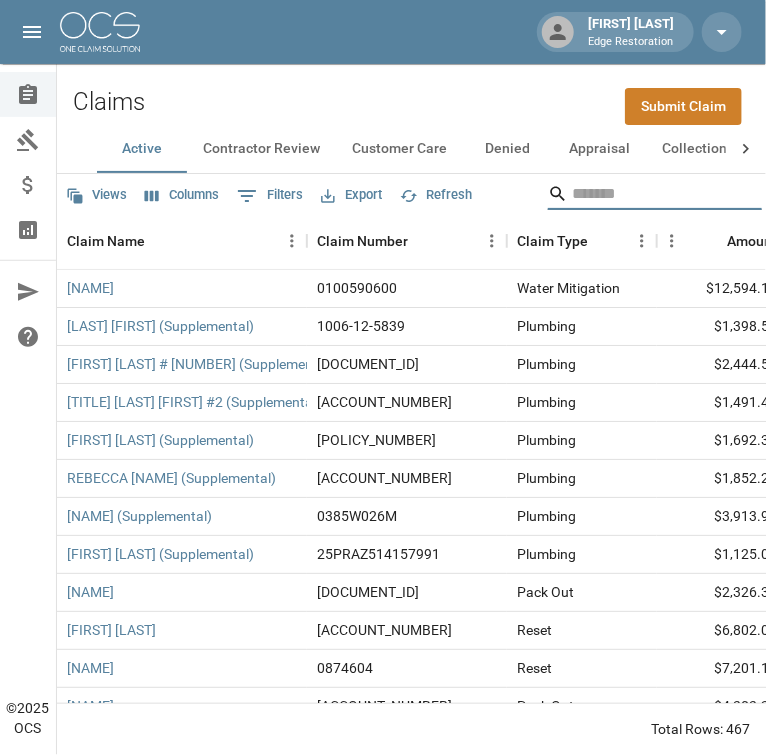 click at bounding box center [652, 194] 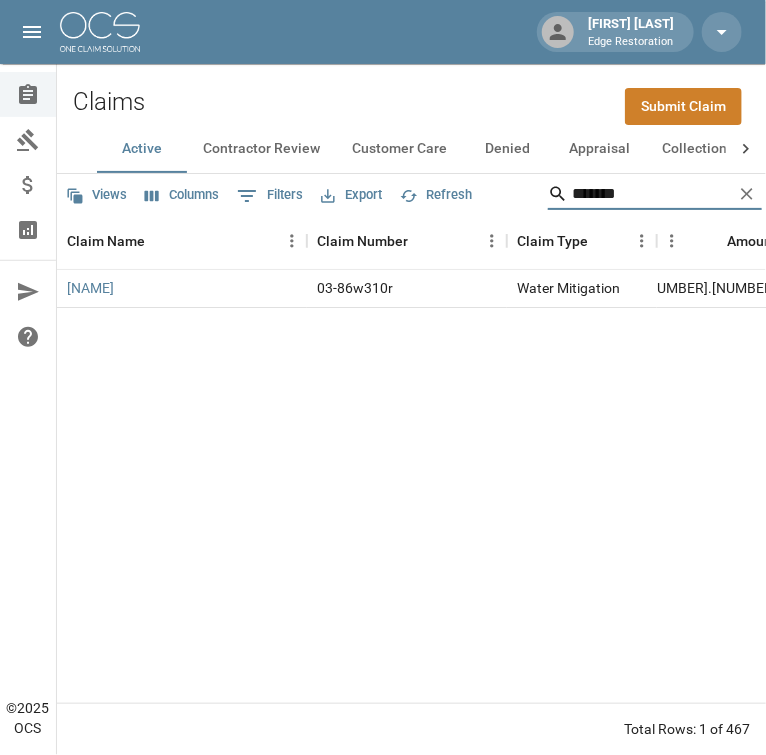 type on "[REDACTED]" 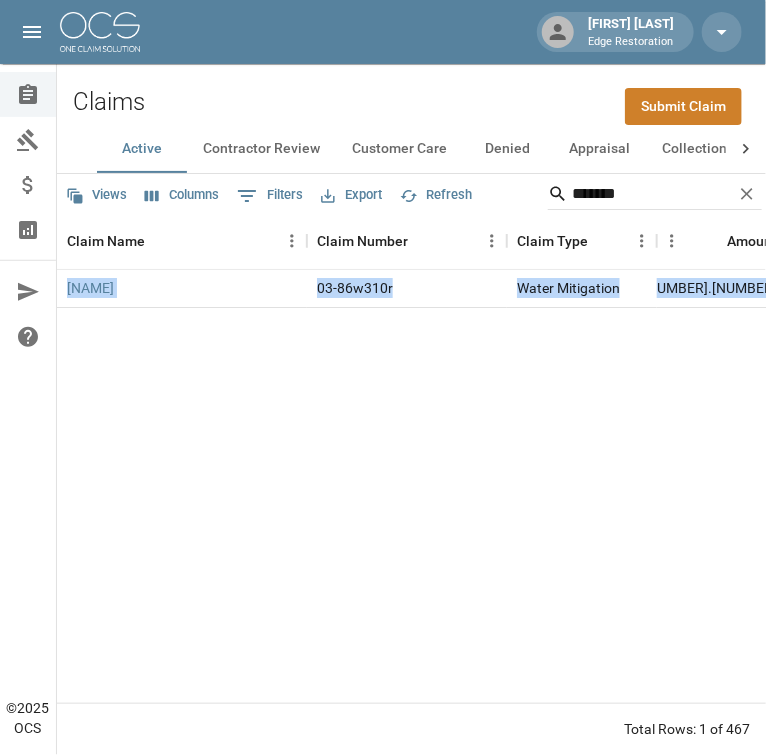 drag, startPoint x: 245, startPoint y: 690, endPoint x: 300, endPoint y: 704, distance: 56.753853 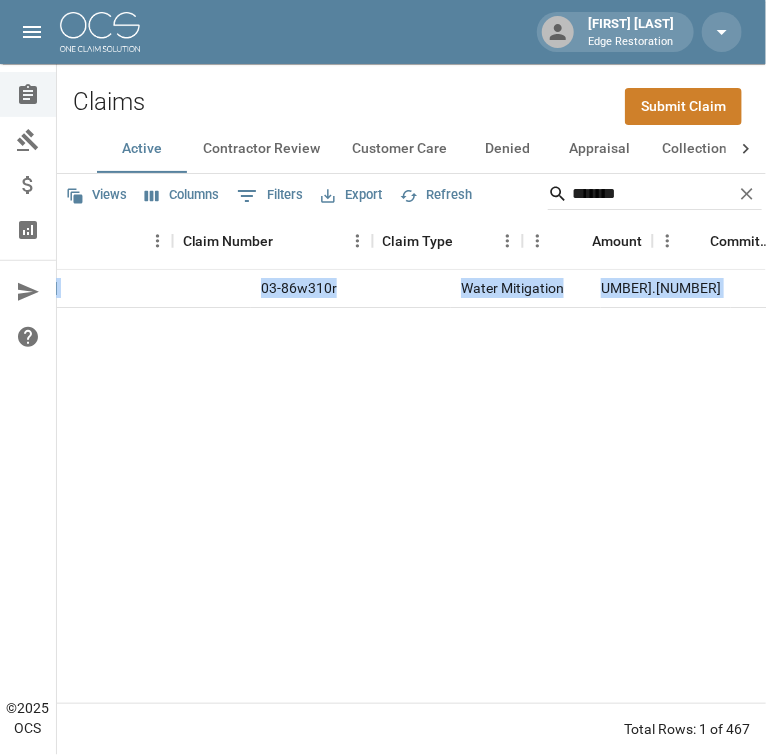 scroll, scrollTop: 0, scrollLeft: 0, axis: both 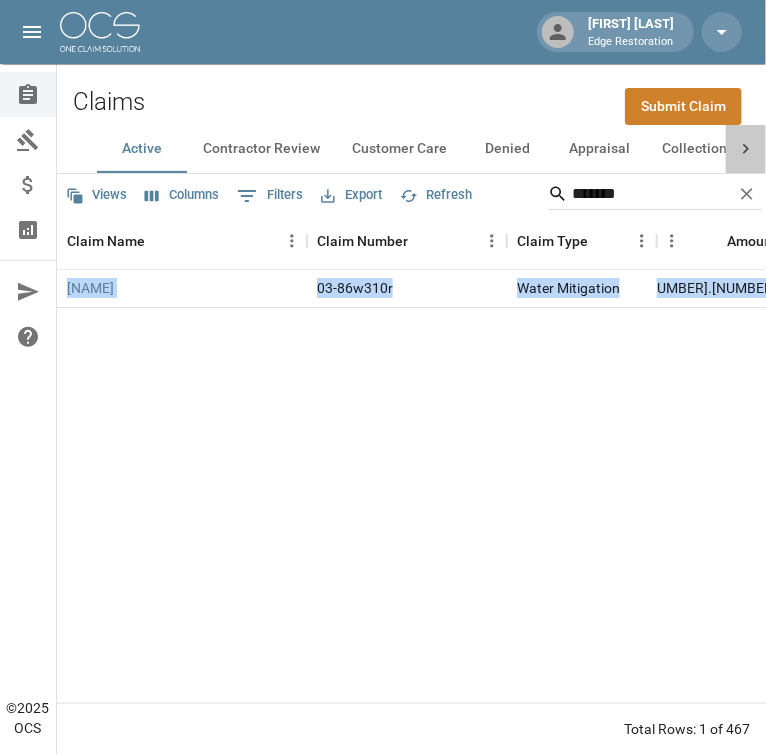 click 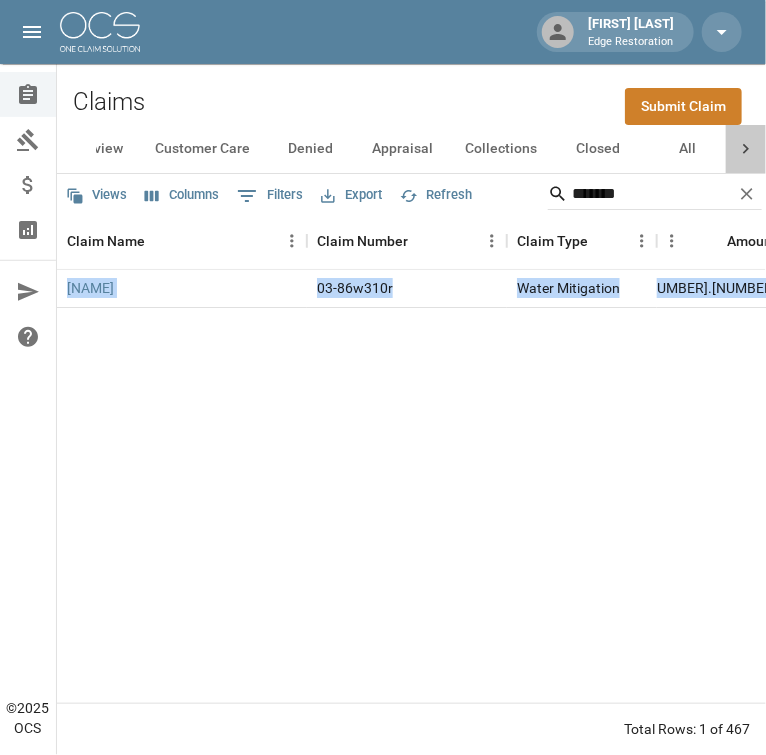 scroll, scrollTop: 0, scrollLeft: 197, axis: horizontal 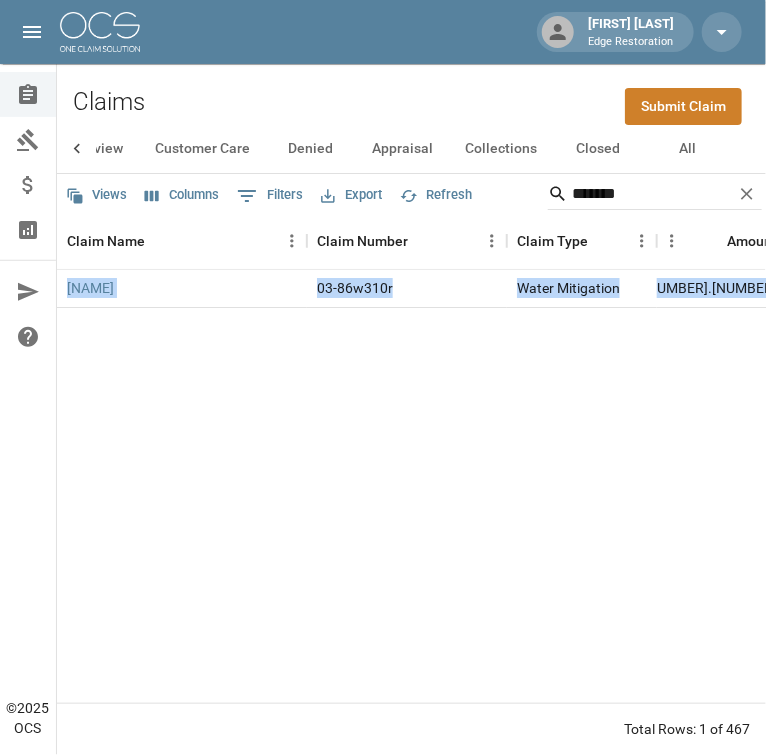 click on "All" at bounding box center [688, 149] 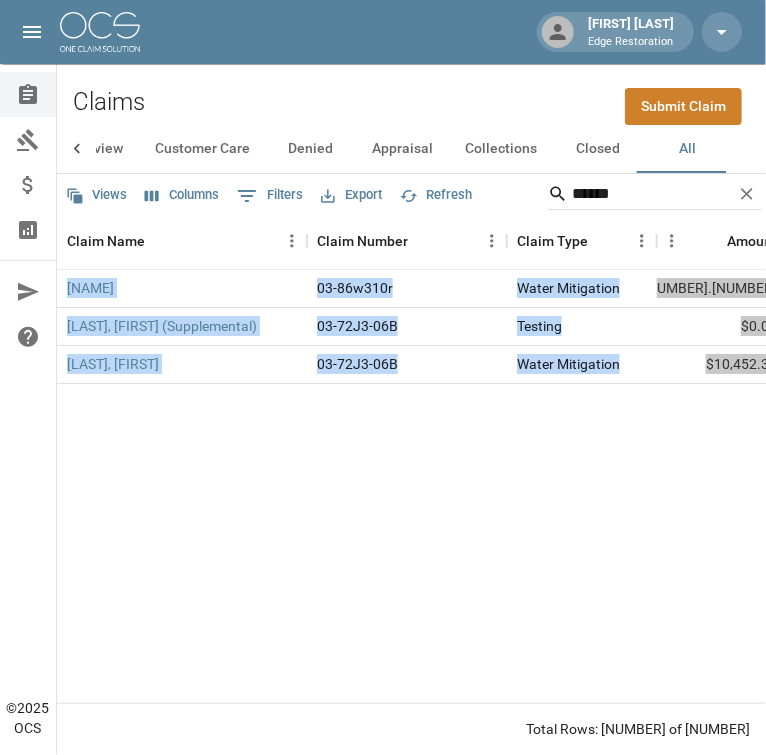 click on "[FIRST] [LAST] (Supplemental) [POLICY_NUMBER] [DESCRIPTION] $[AMOUNT] $[AMOUNT] [STATUS] [DATE] [TIME] [FIRST] [LAST] [POLICY_NUMBER] [DESCRIPTION] $[AMOUNT] $[AMOUNT] [STATUS] [DATE] [TIME]" at bounding box center (992, 486) 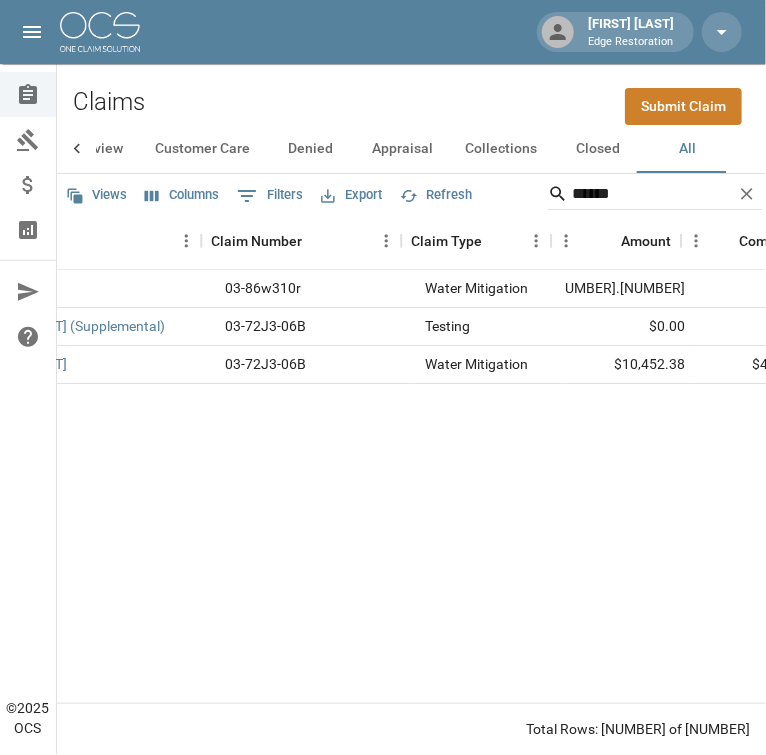 scroll, scrollTop: 0, scrollLeft: 0, axis: both 